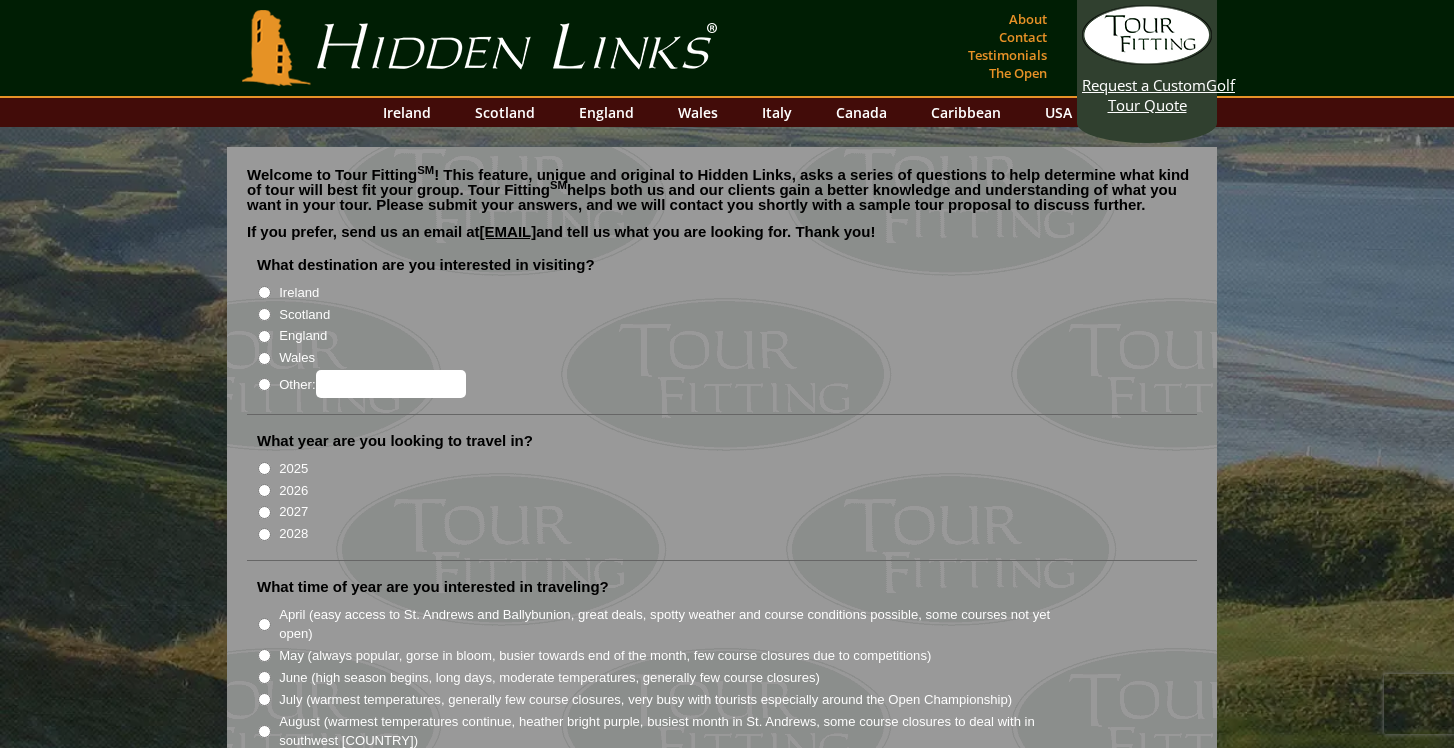 scroll, scrollTop: 0, scrollLeft: 0, axis: both 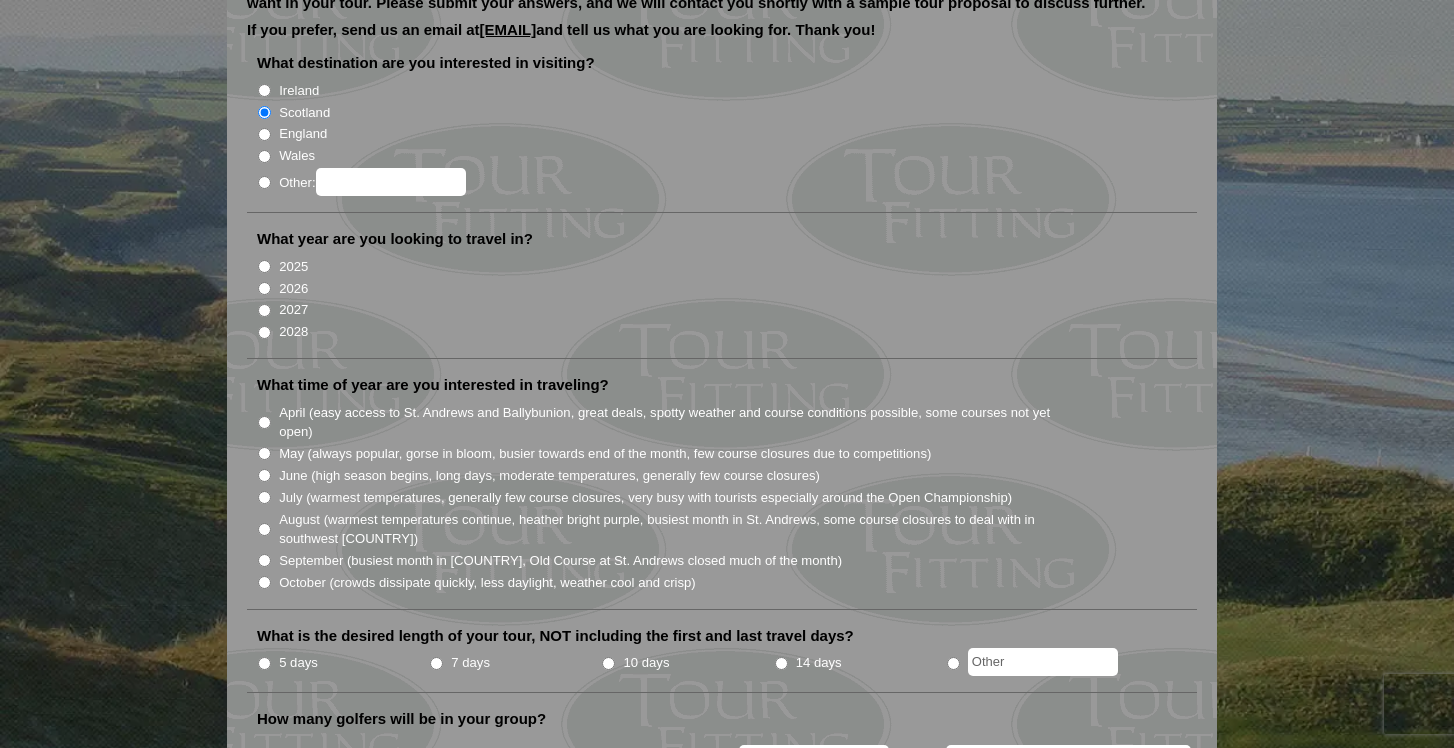 click on "2026" at bounding box center [264, 288] 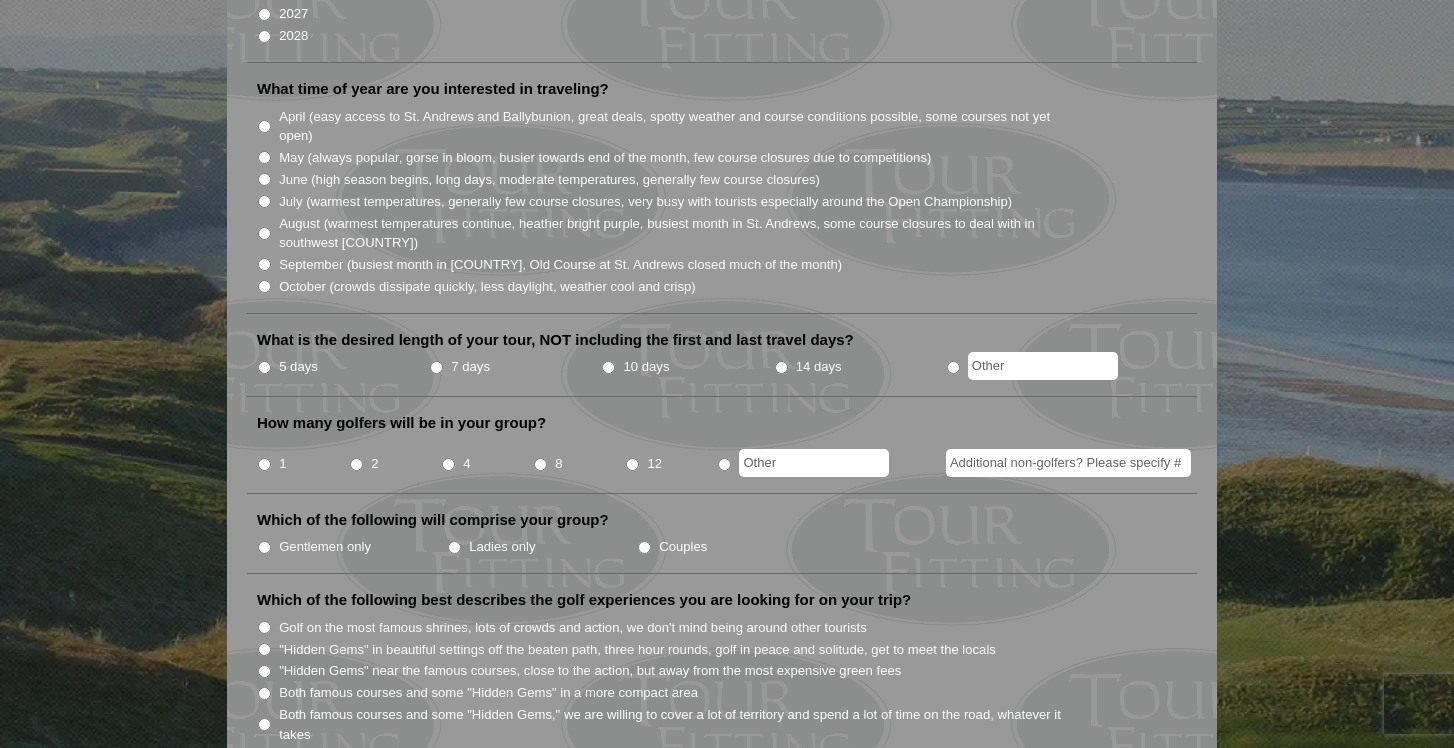 scroll, scrollTop: 509, scrollLeft: 0, axis: vertical 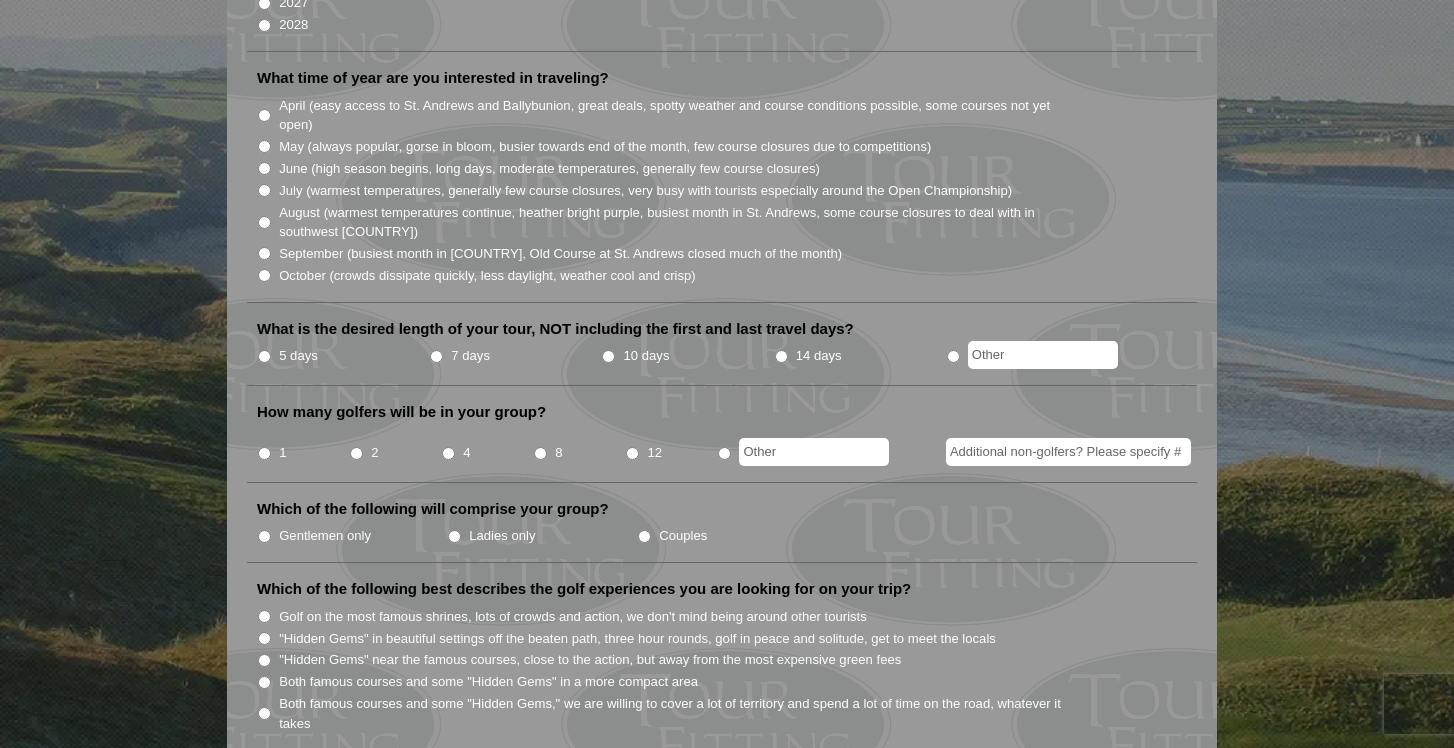 click on "October (crowds dissipate quickly, less daylight, weather cool and crisp)" at bounding box center [264, 275] 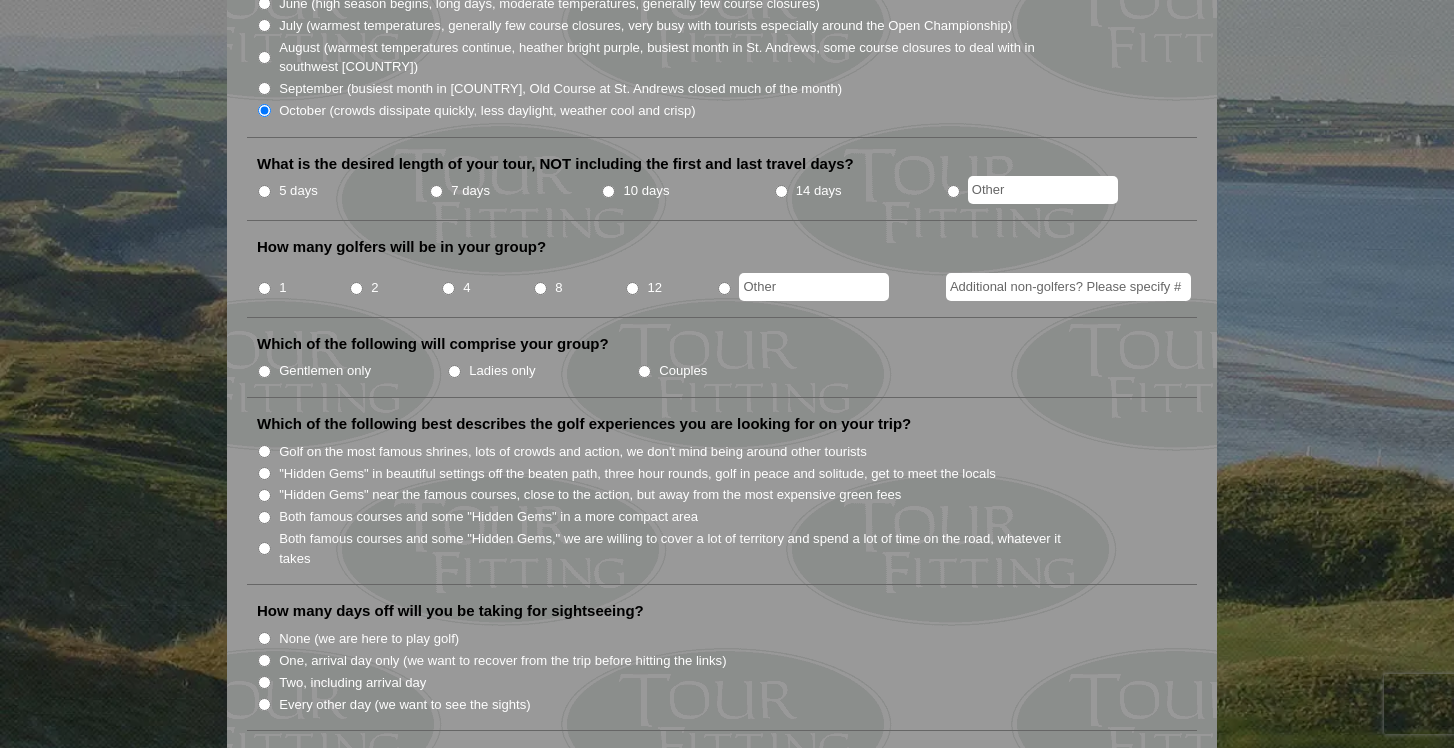 scroll, scrollTop: 681, scrollLeft: 0, axis: vertical 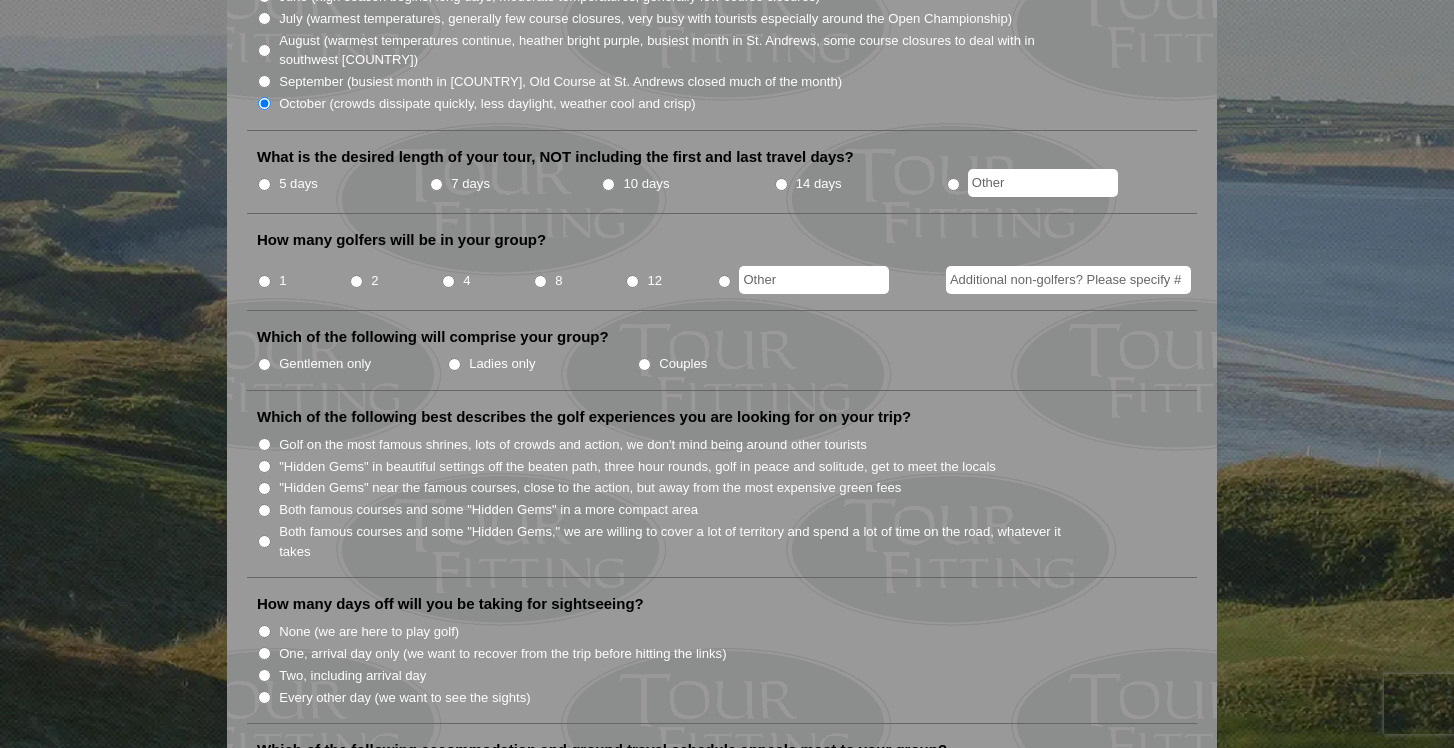 click on "7 days" at bounding box center [436, 184] 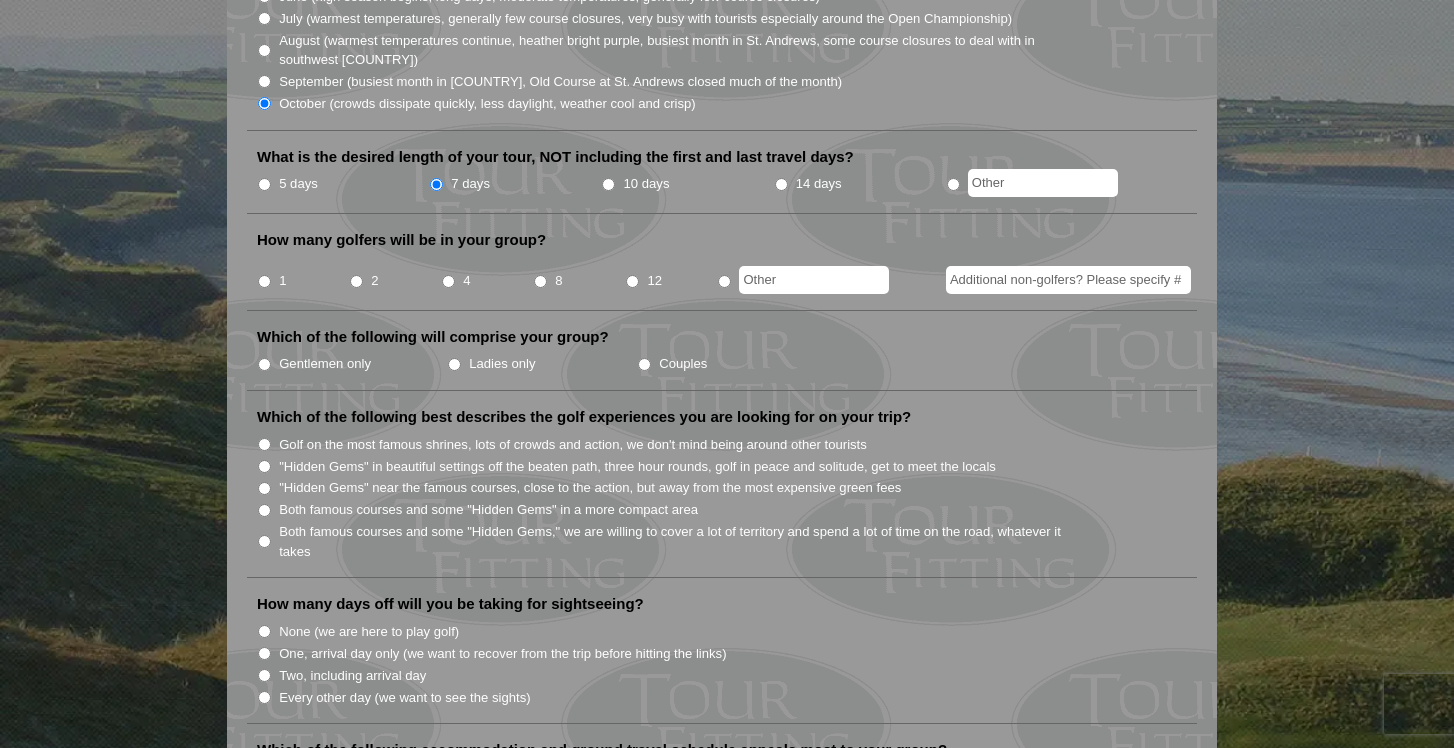 click on "4" at bounding box center [448, 281] 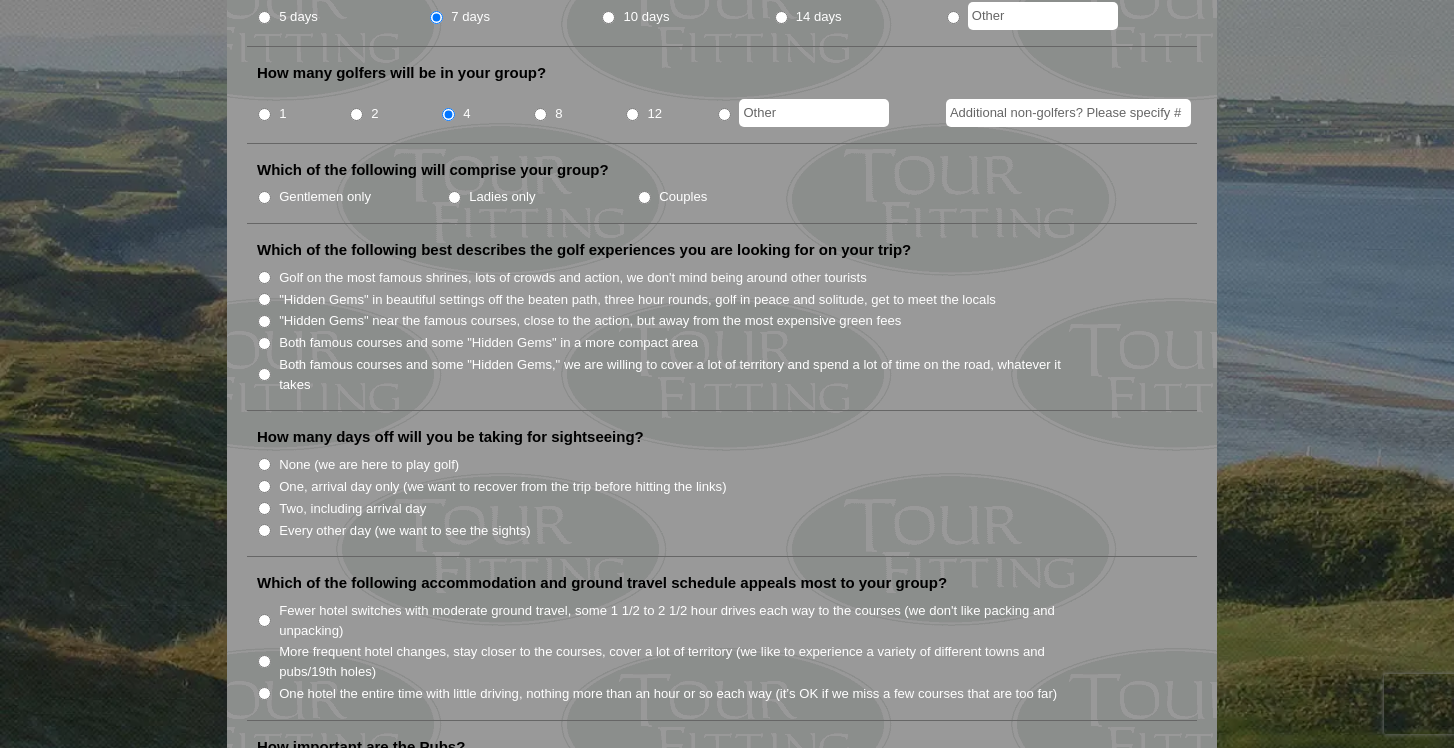 scroll, scrollTop: 855, scrollLeft: 0, axis: vertical 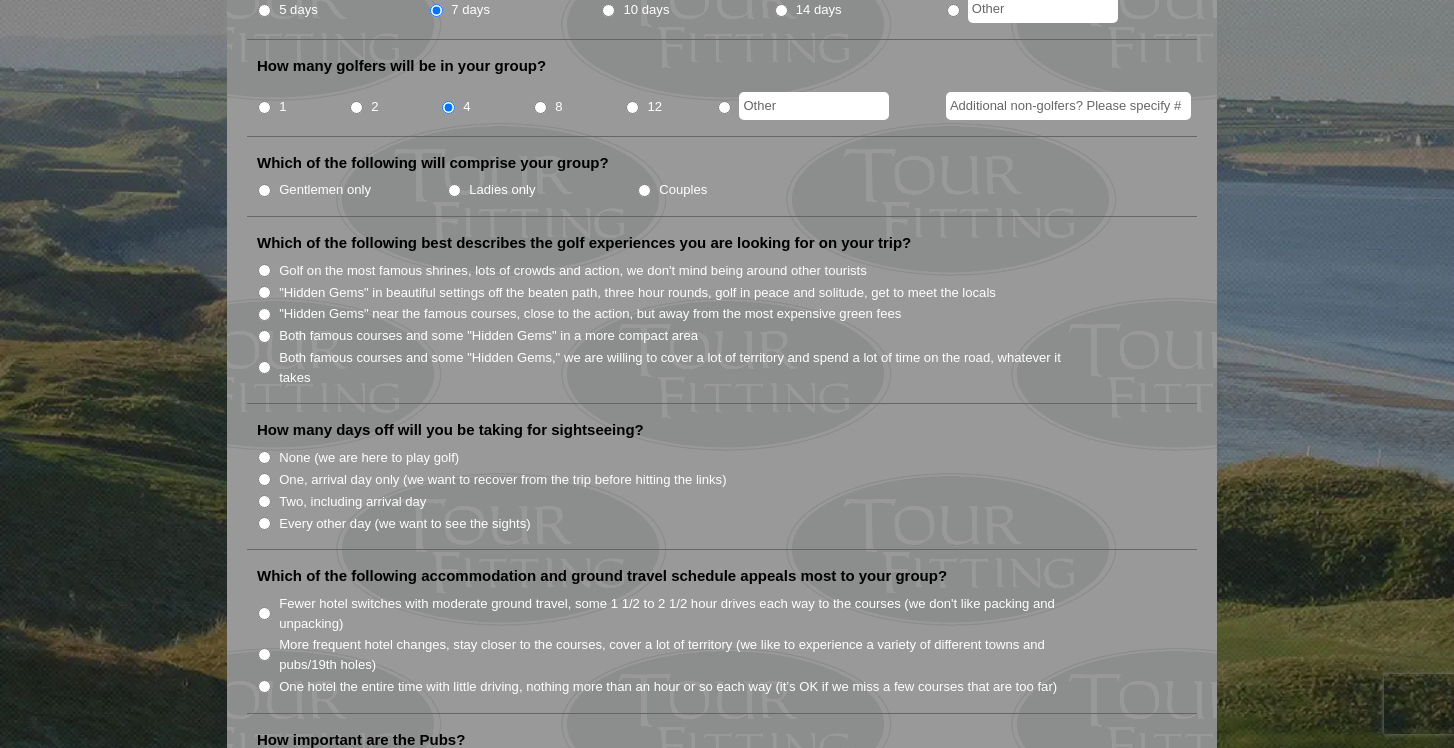 drag, startPoint x: 260, startPoint y: 192, endPoint x: 278, endPoint y: 202, distance: 20.59126 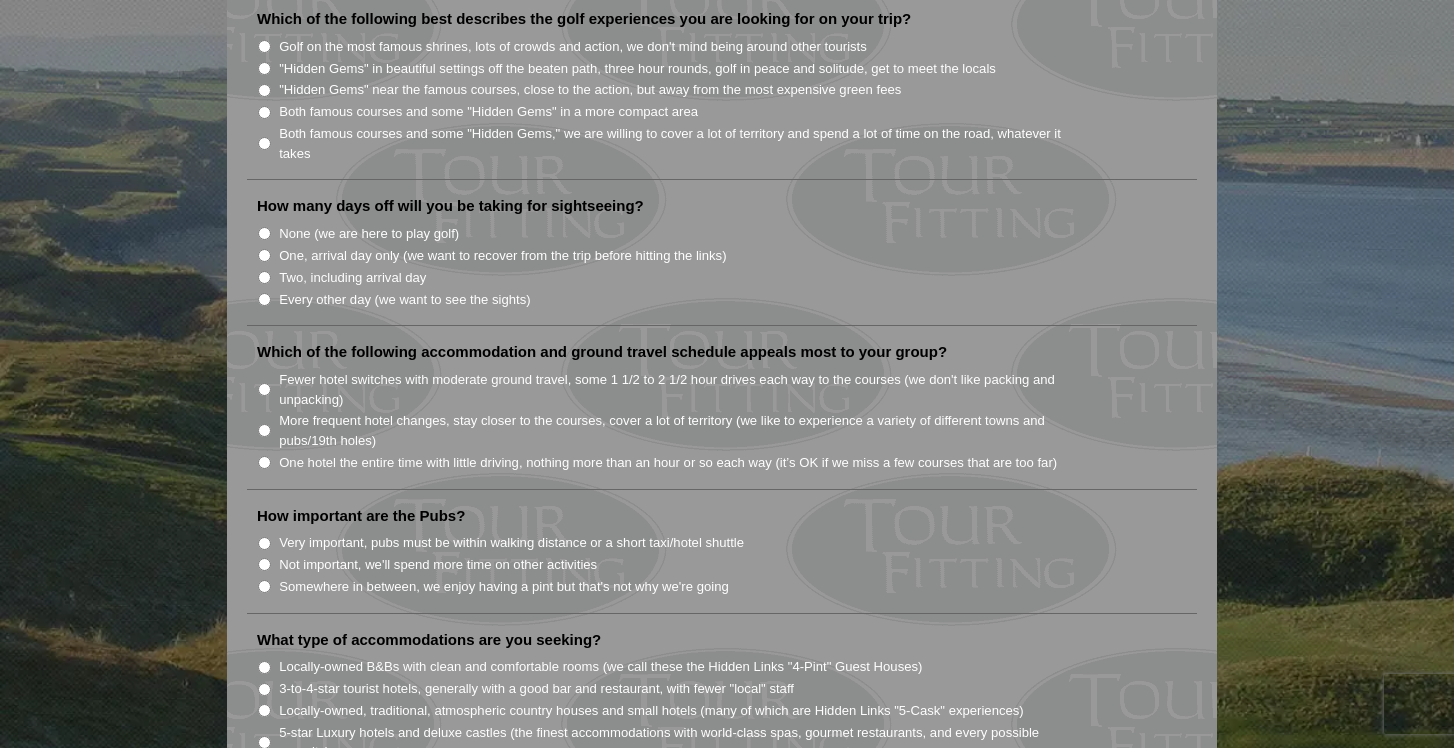 scroll, scrollTop: 1076, scrollLeft: 0, axis: vertical 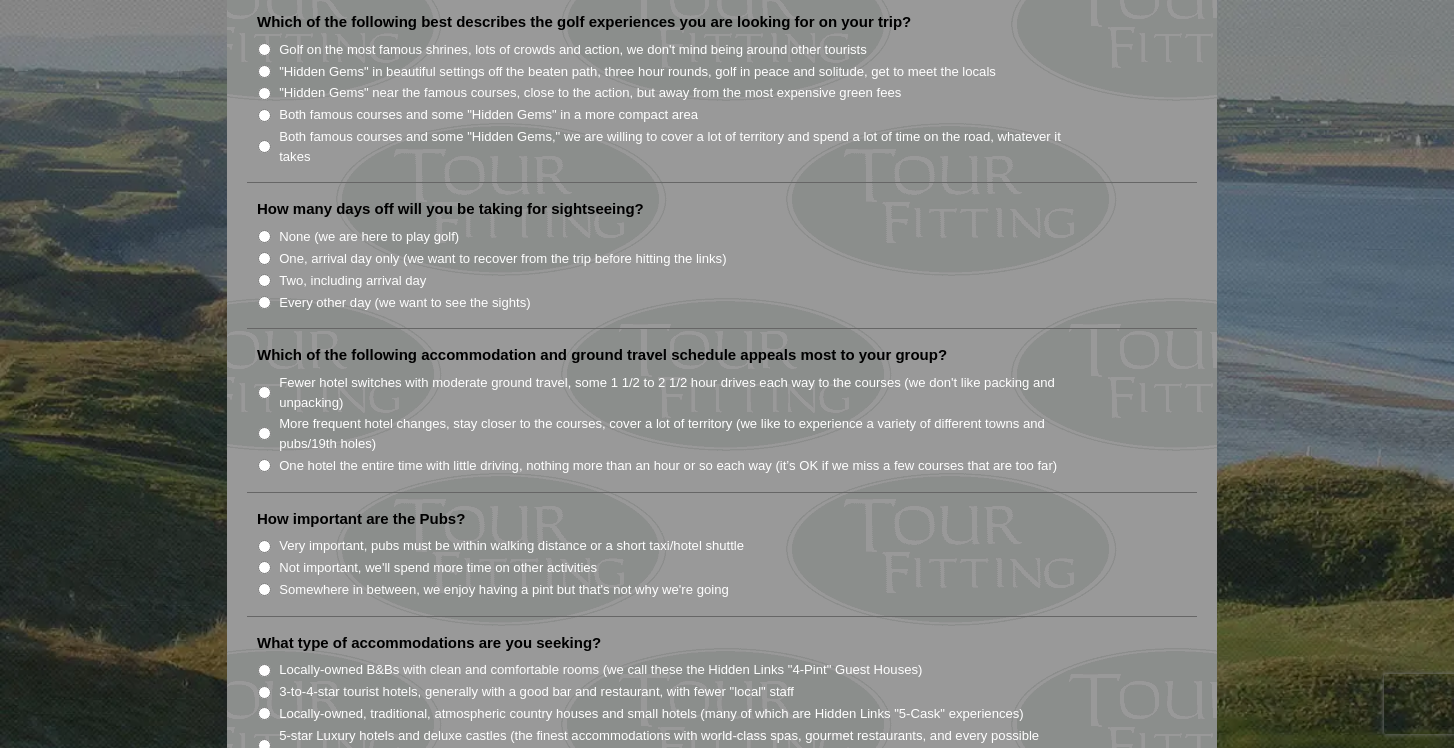 click on "Both famous courses and some "Hidden Gems" in a more compact area" at bounding box center (264, 115) 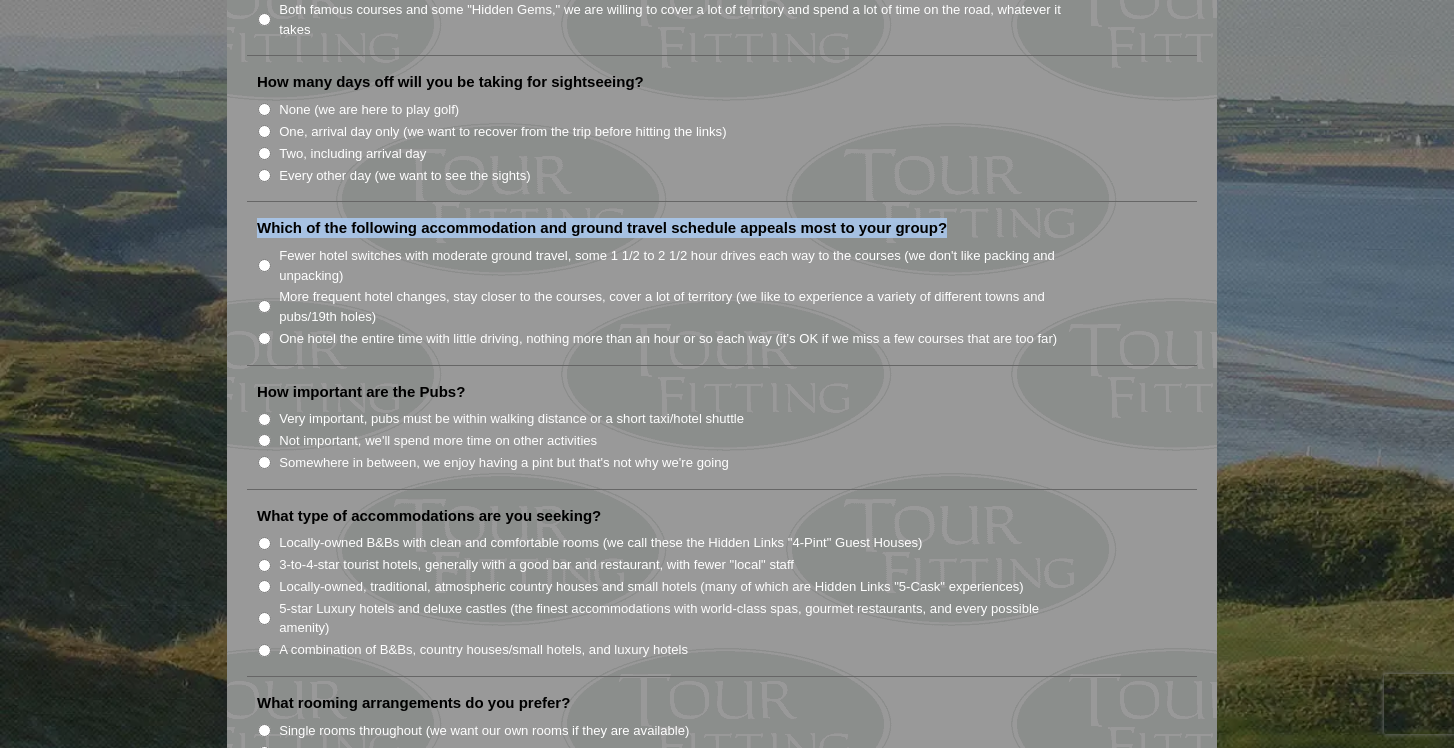 click on "What destination are you interested in visiting?
[COUNTRY]
[COUNTRY]
[COUNTRY]
[COUNTRY]" at bounding box center [722, 410] 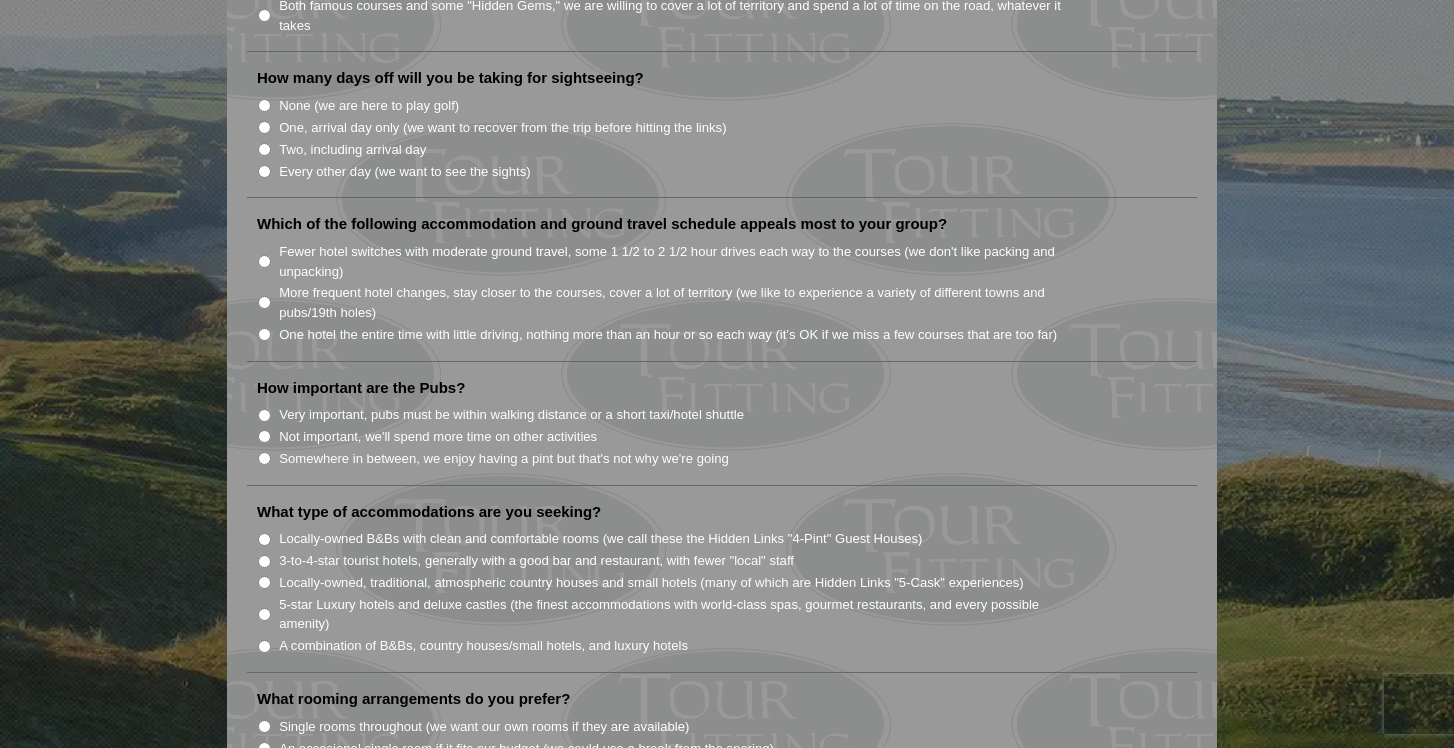 click on "More frequent hotel changes, stay closer to the courses, cover a lot of territory (we like to experience a variety of different towns and pubs/19th holes)" at bounding box center [681, 302] 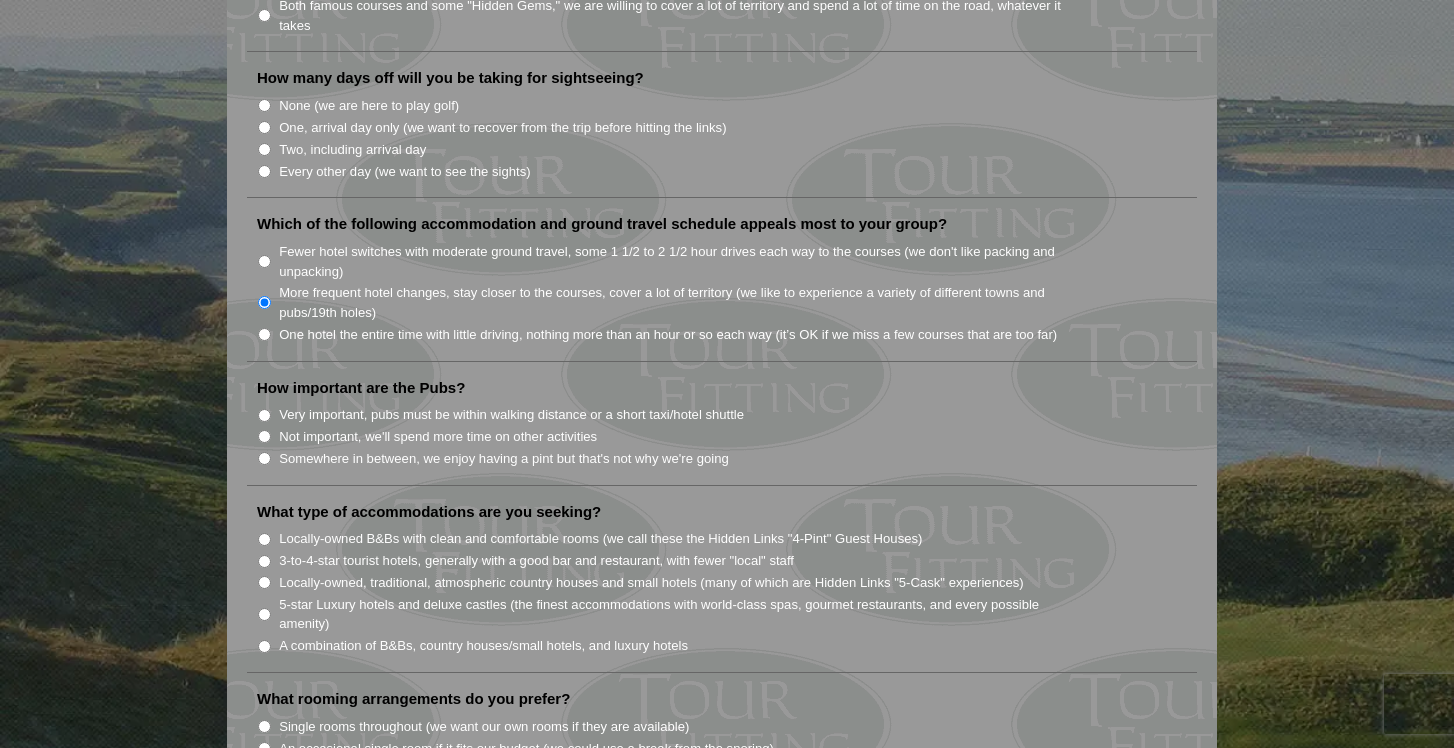 click on "Every other day (we want to see the sights)" at bounding box center [730, 171] 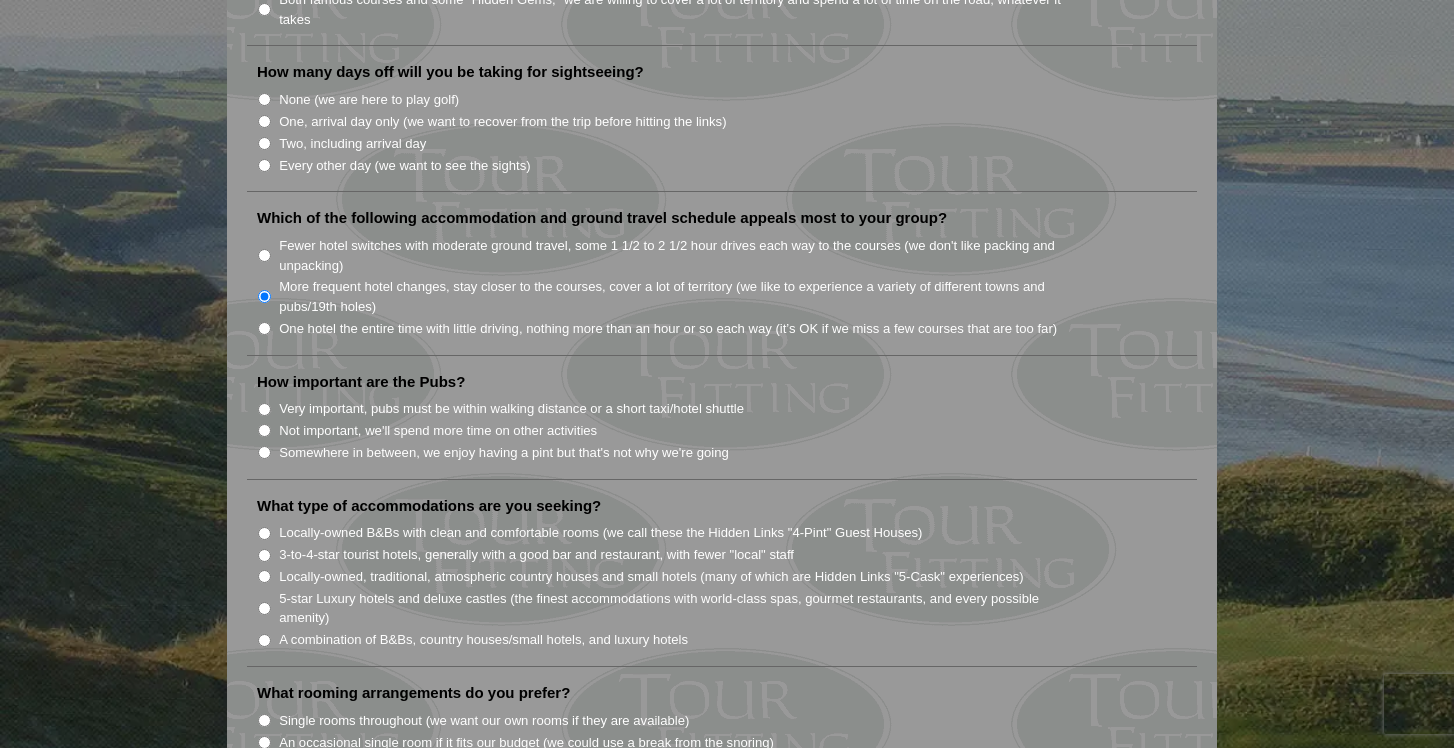 scroll, scrollTop: 1207, scrollLeft: 0, axis: vertical 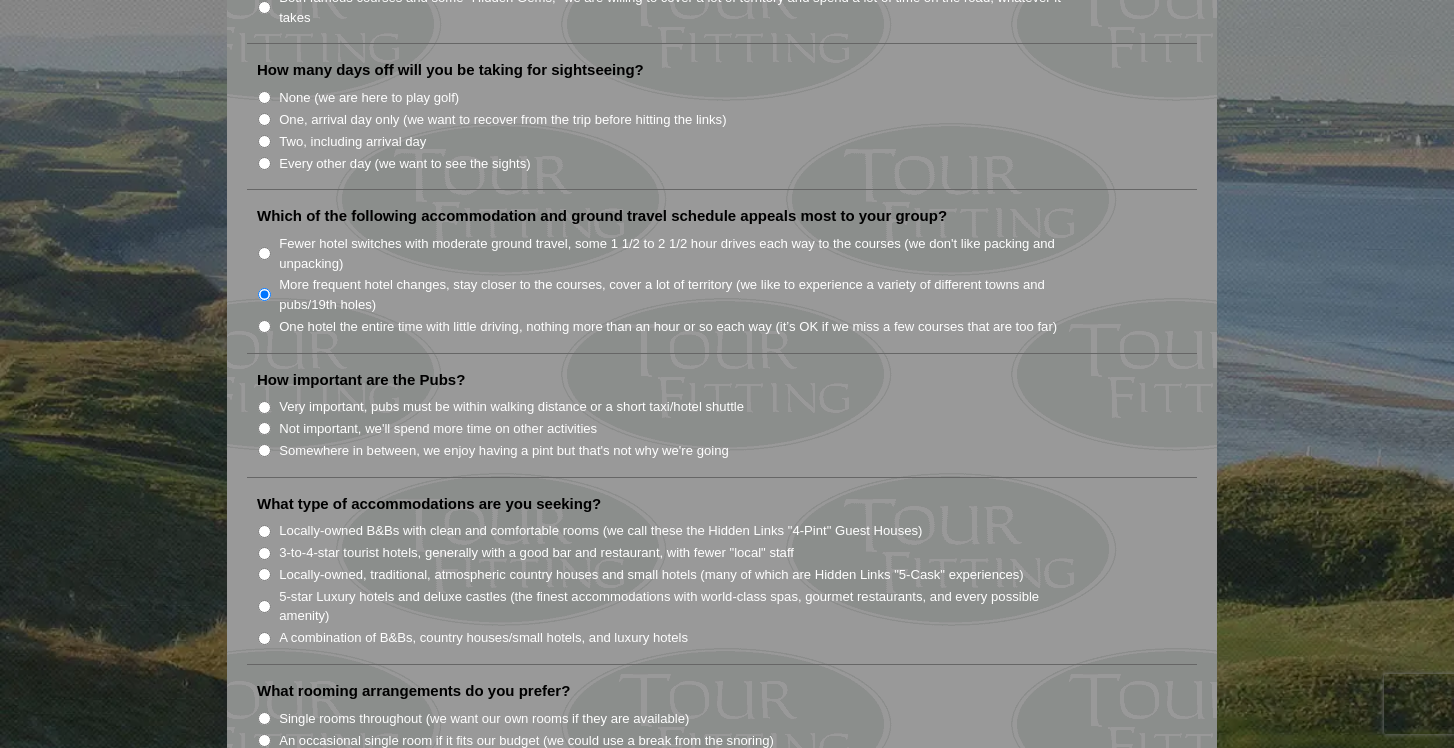 click on "None (we are here to play golf)
One, arrival day only (we want to recover from the trip before hitting the links)
Two, including arrival day
Every other day (we want to see the sights)" at bounding box center (730, 130) 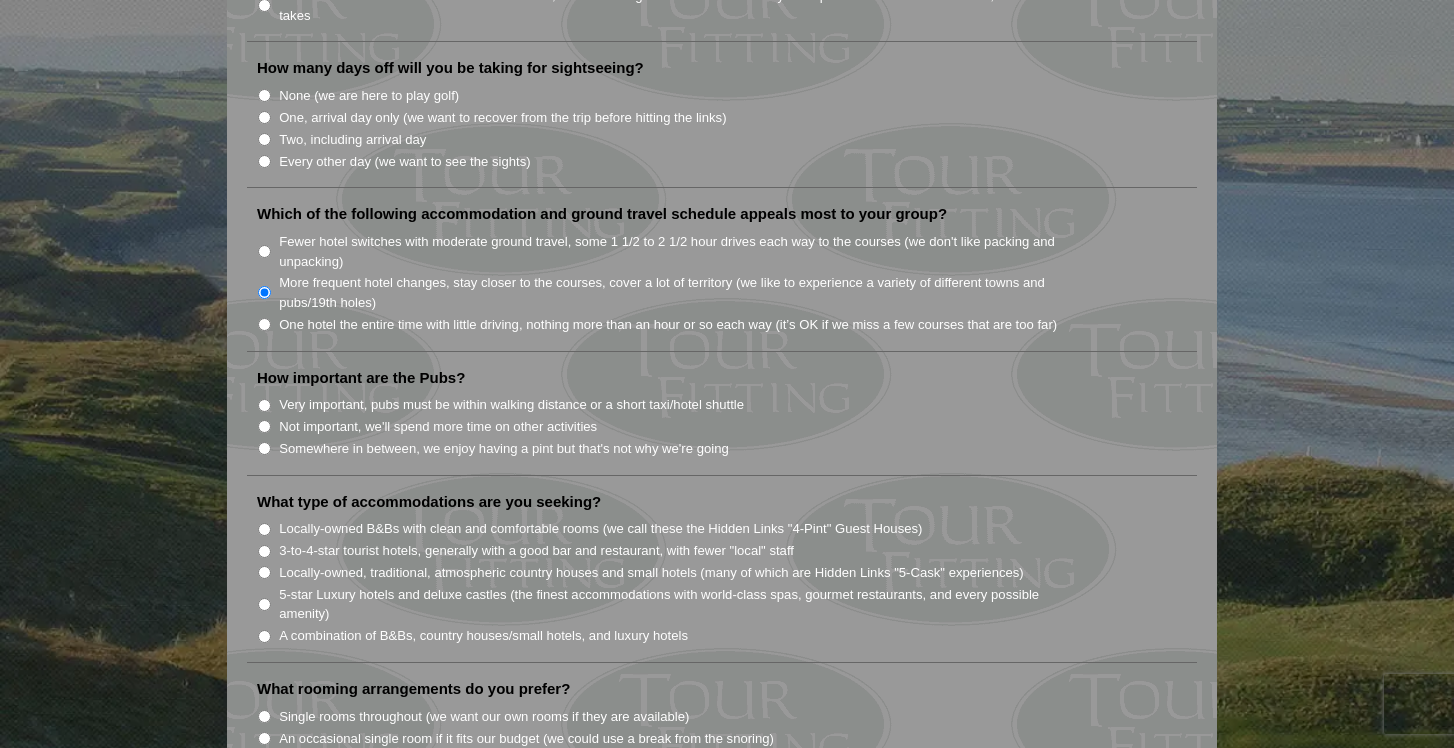 scroll, scrollTop: 1221, scrollLeft: 0, axis: vertical 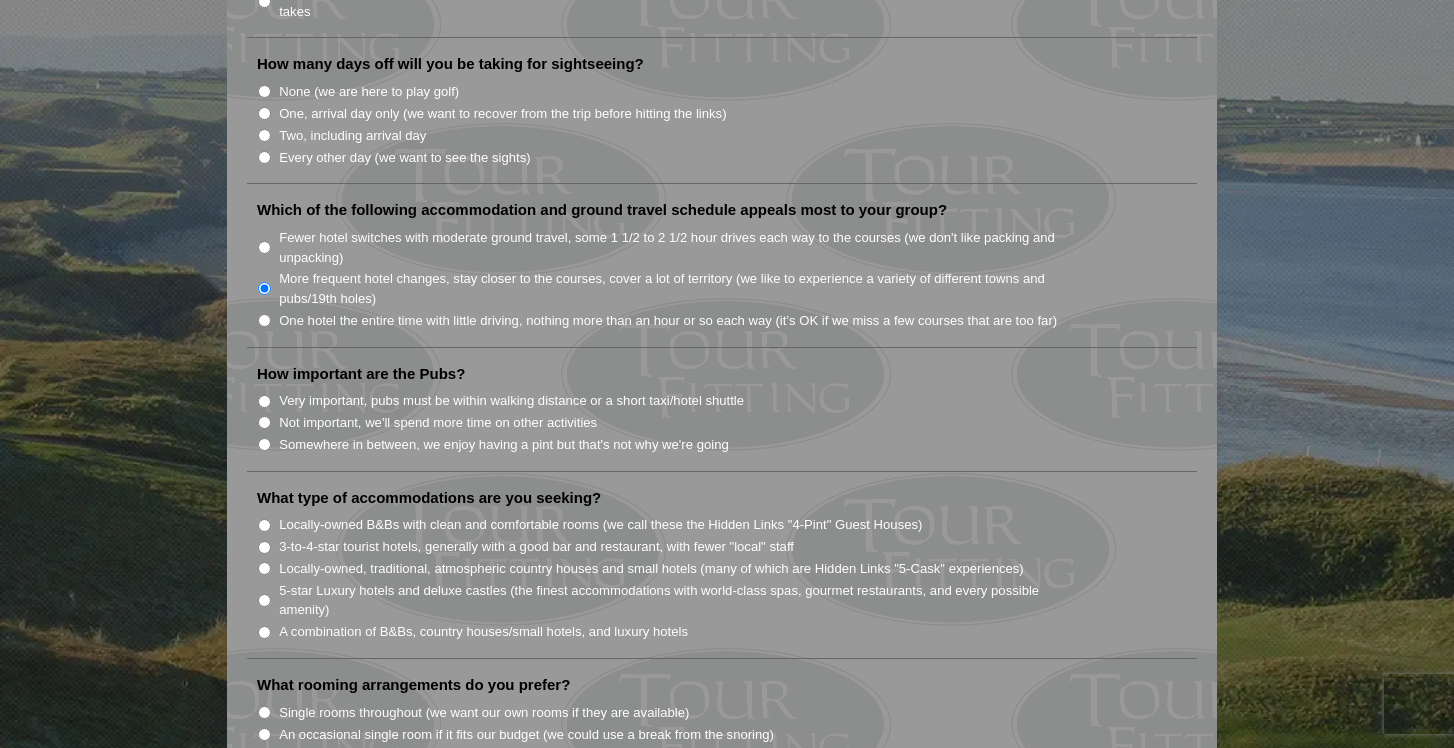 click on "Two, including arrival day" at bounding box center [264, 135] 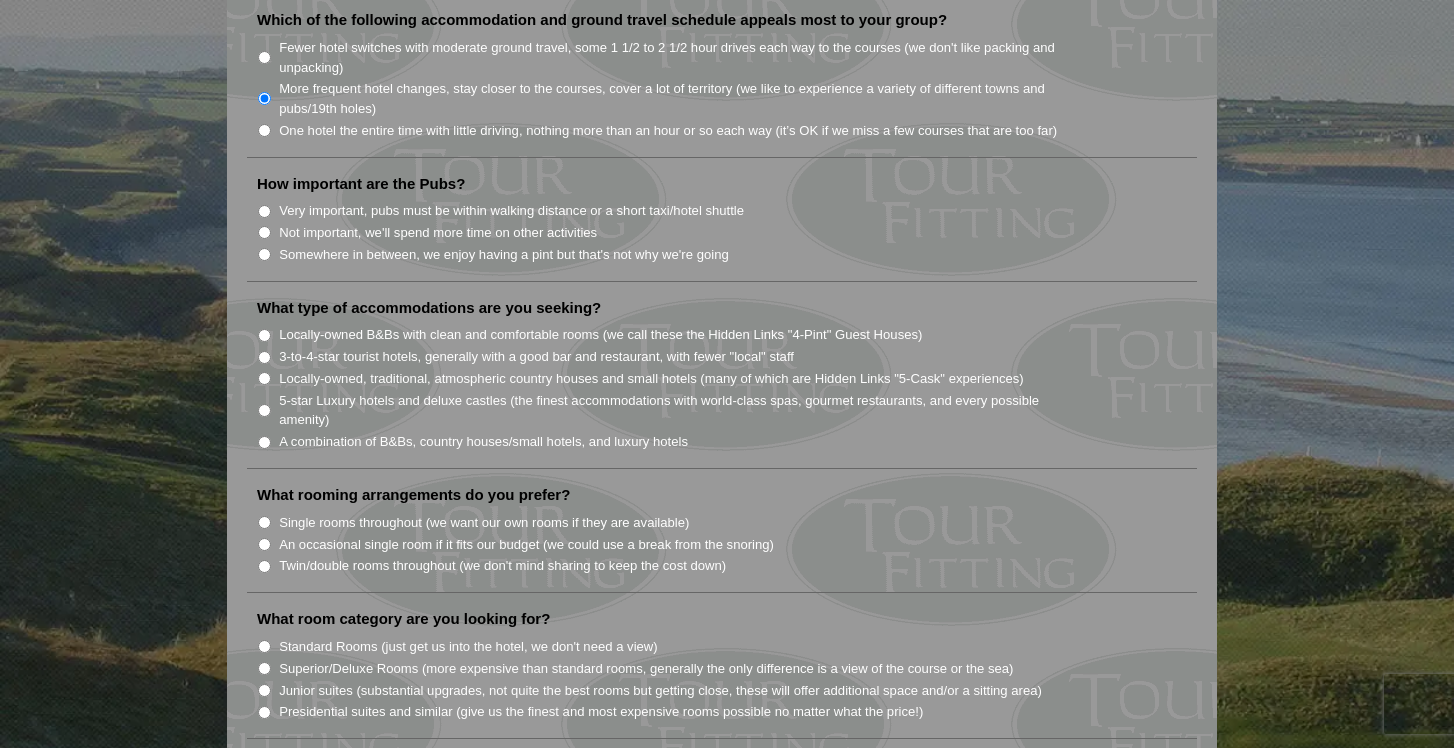 scroll, scrollTop: 1416, scrollLeft: 0, axis: vertical 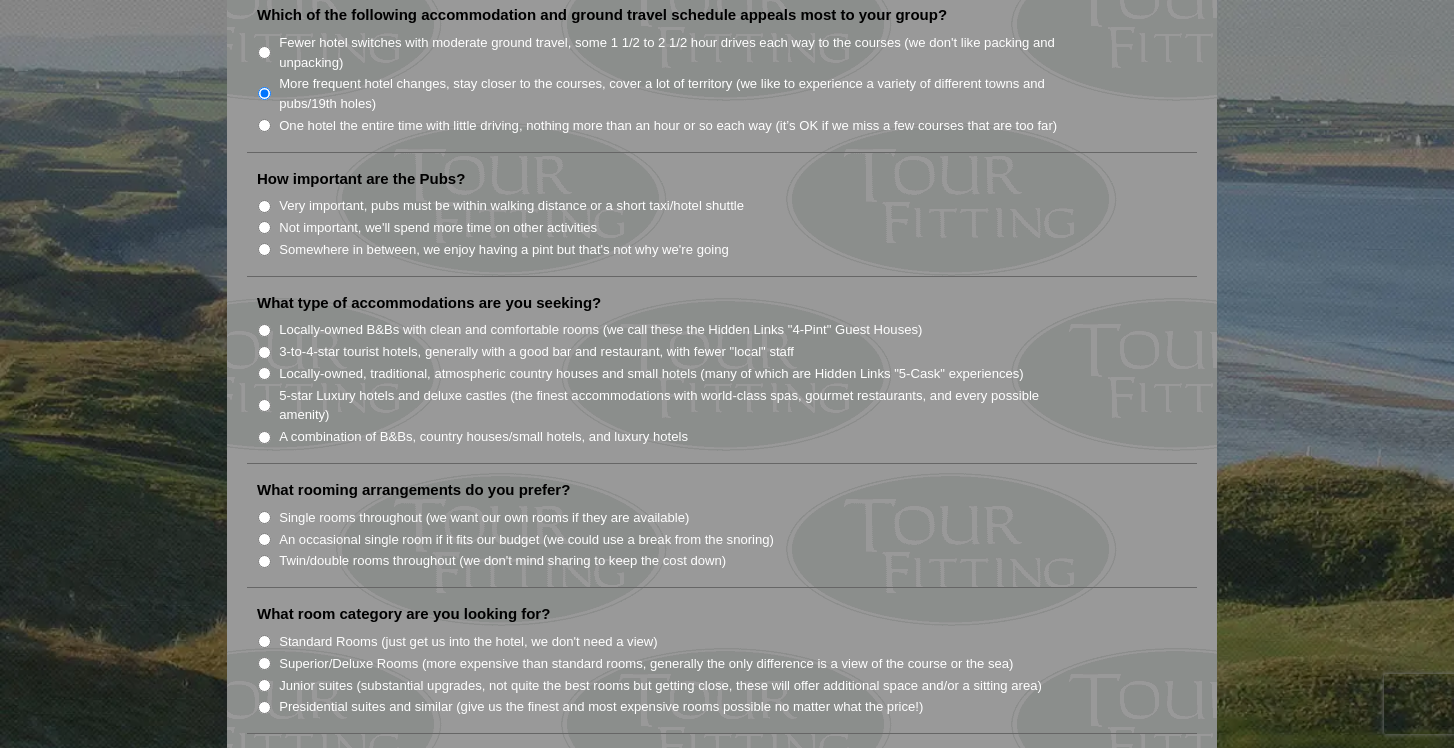 click on "Fewer hotel switches with moderate ground travel, some 1 1/2 to 2 1/2 hour drives each way to the courses (we don't like packing and unpacking)" at bounding box center (264, 52) 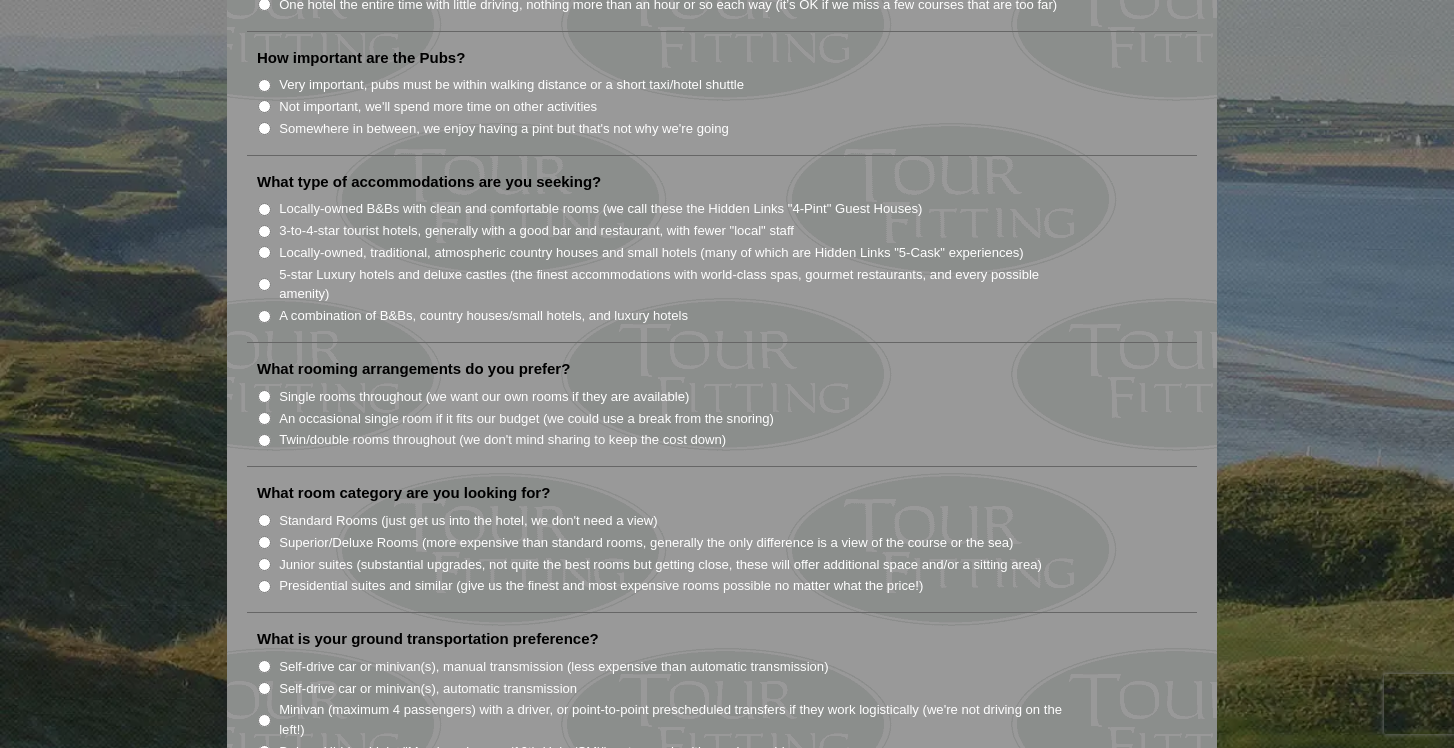 scroll, scrollTop: 1535, scrollLeft: 0, axis: vertical 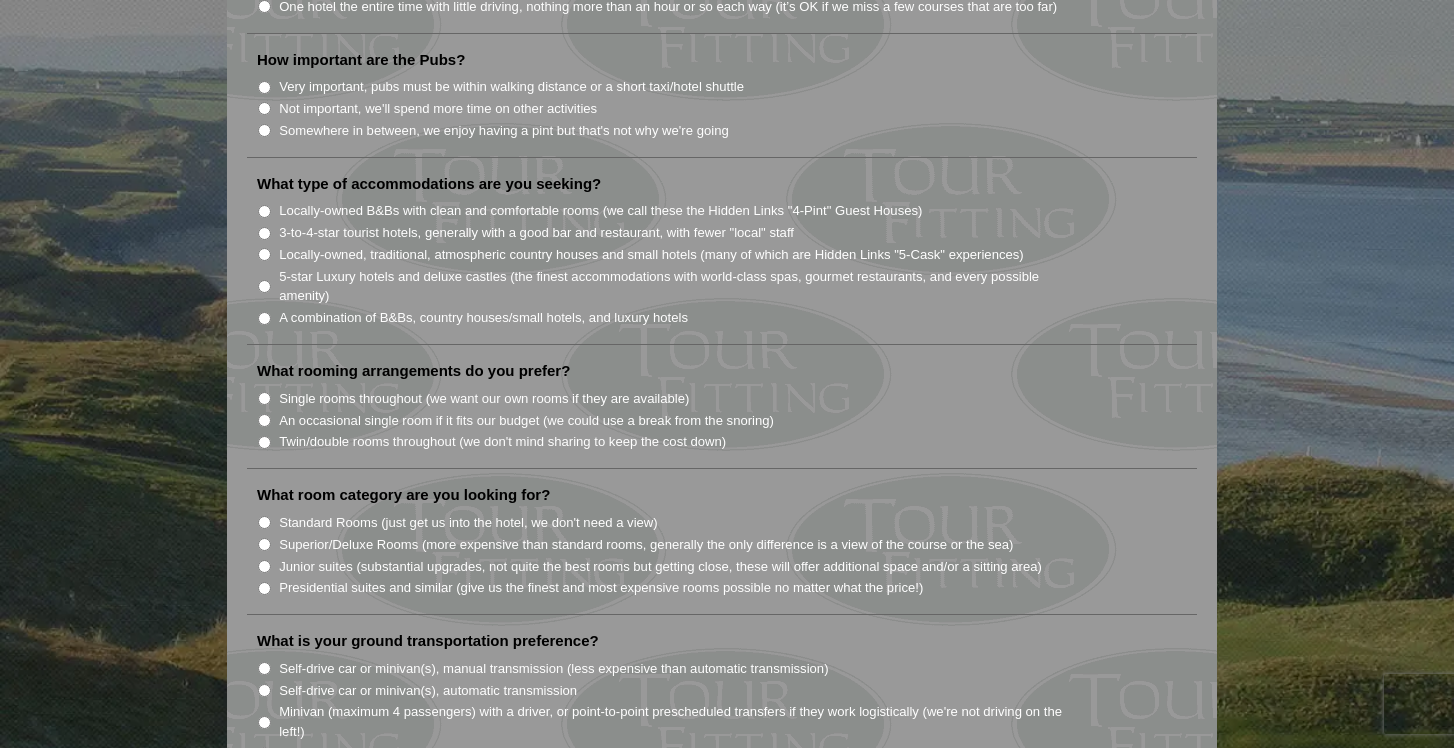 click on "Somewhere in between, we enjoy having a pint but that's not why we're going" at bounding box center [264, 130] 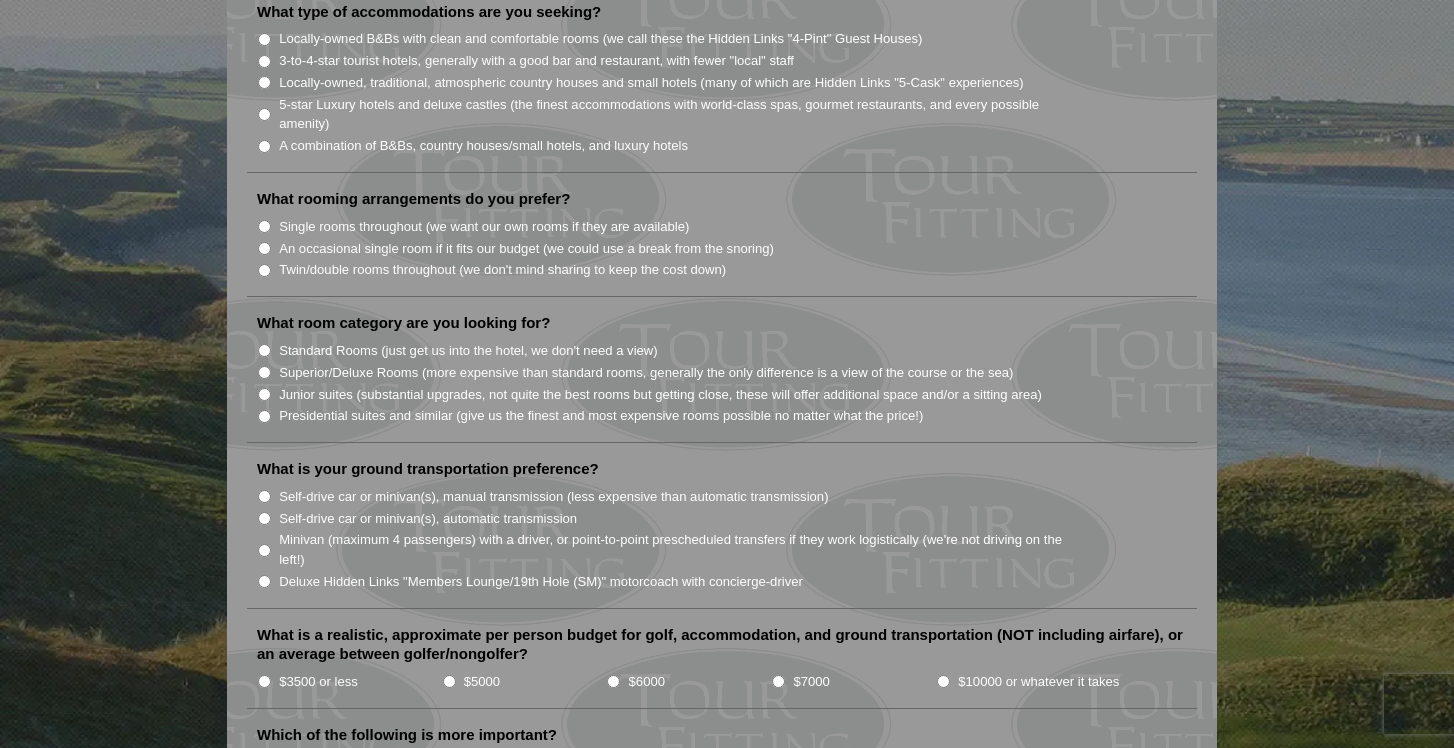 scroll, scrollTop: 1712, scrollLeft: 0, axis: vertical 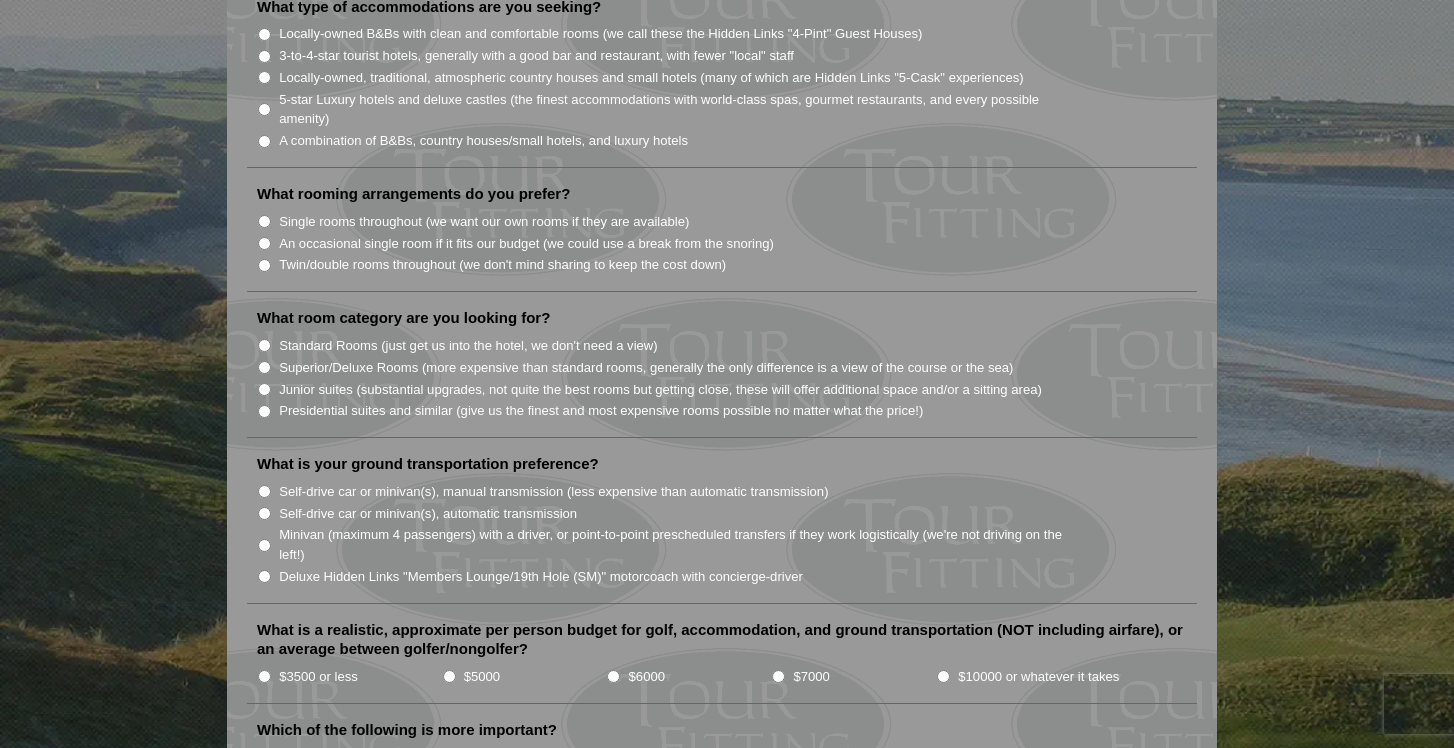 click on "Locally-owned, traditional, atmospheric country houses and small hotels (many of which are Hidden Links "5-Cask" experiences)" at bounding box center (264, 77) 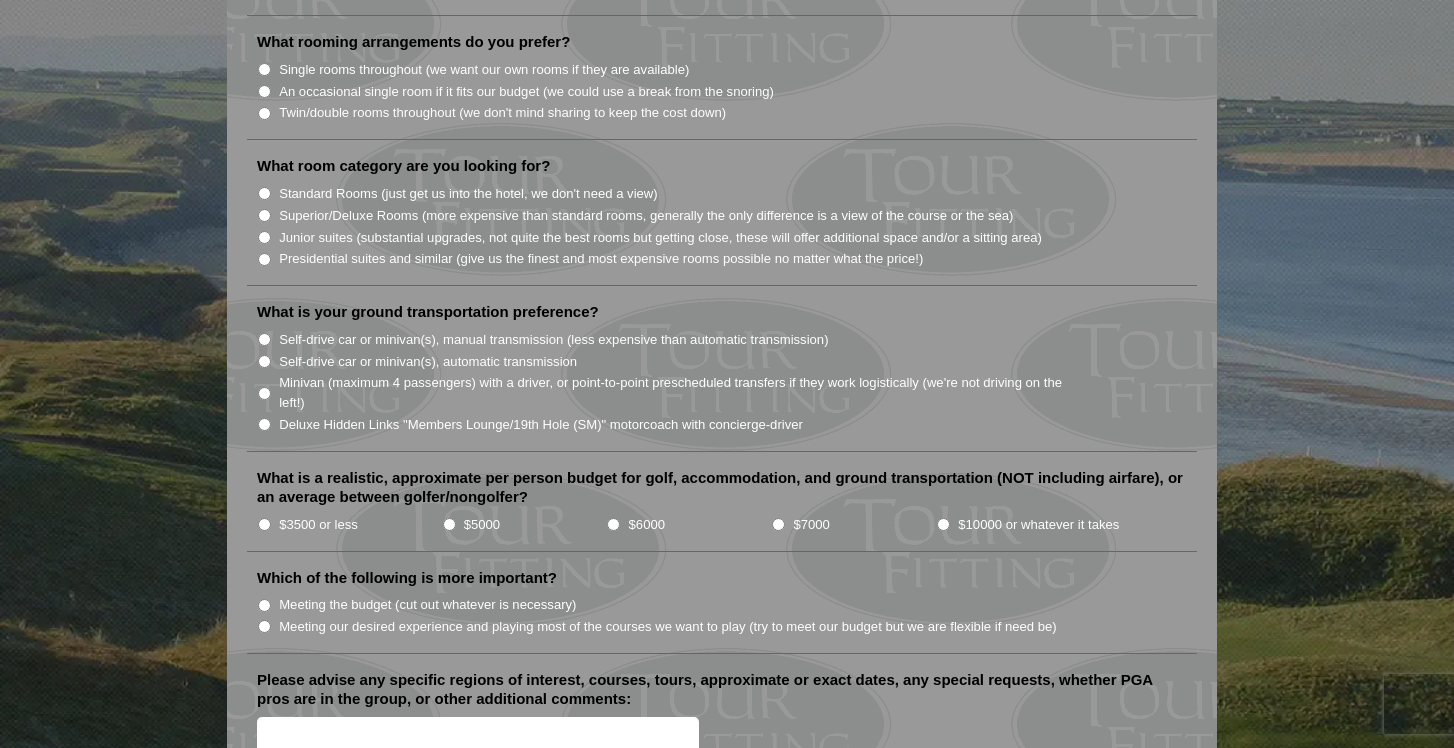 scroll, scrollTop: 1875, scrollLeft: 0, axis: vertical 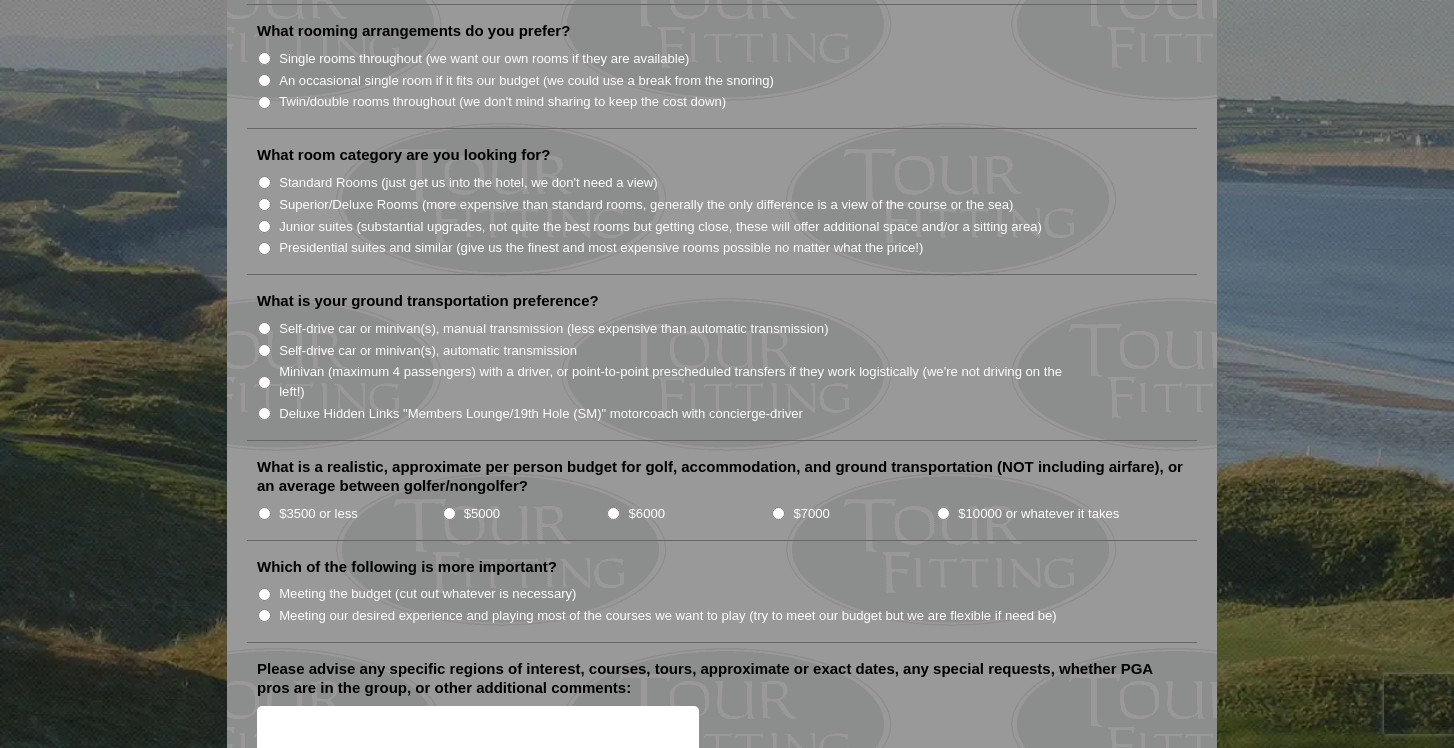 click on "Twin/double rooms throughout (we don't mind sharing to keep the cost down)" at bounding box center [264, 102] 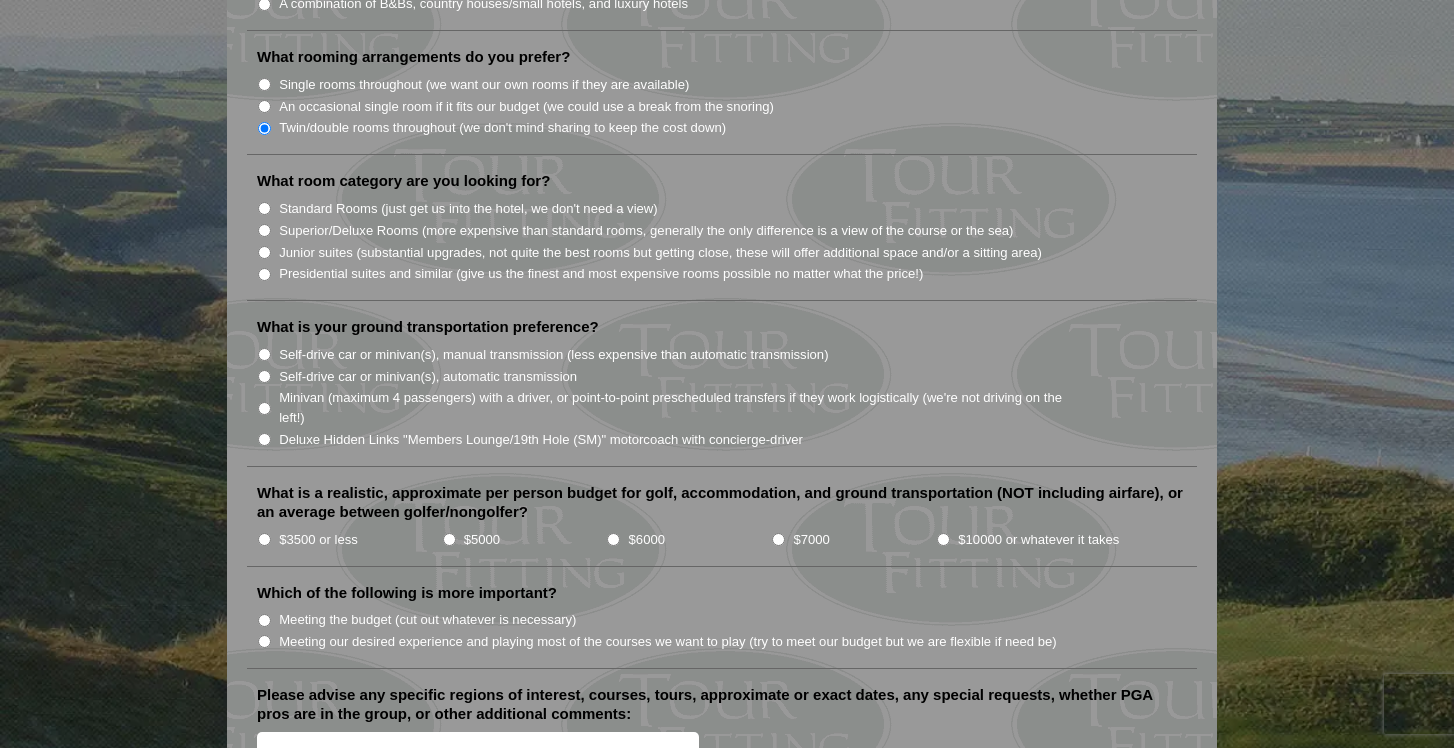 scroll, scrollTop: 1852, scrollLeft: 0, axis: vertical 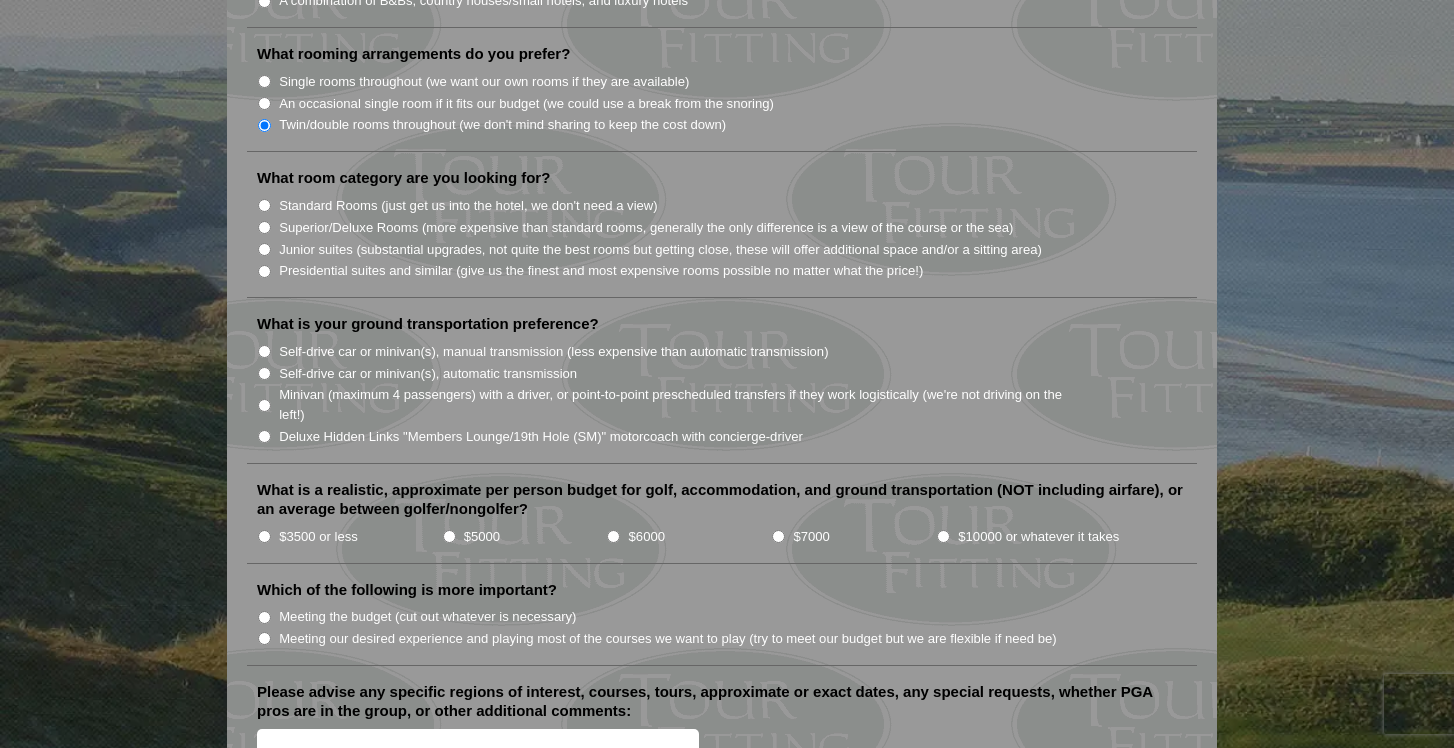 drag, startPoint x: 265, startPoint y: 85, endPoint x: 272, endPoint y: 95, distance: 12.206555 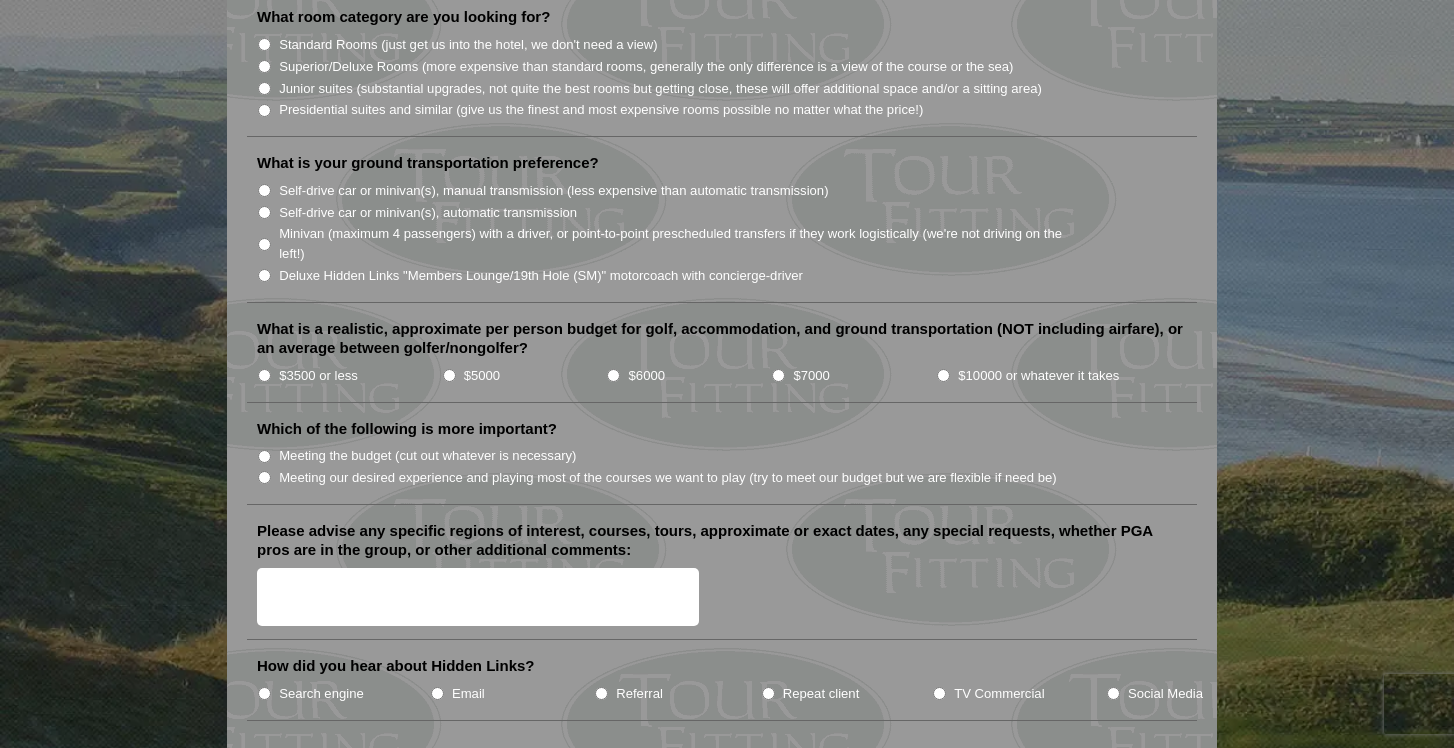scroll, scrollTop: 2014, scrollLeft: 0, axis: vertical 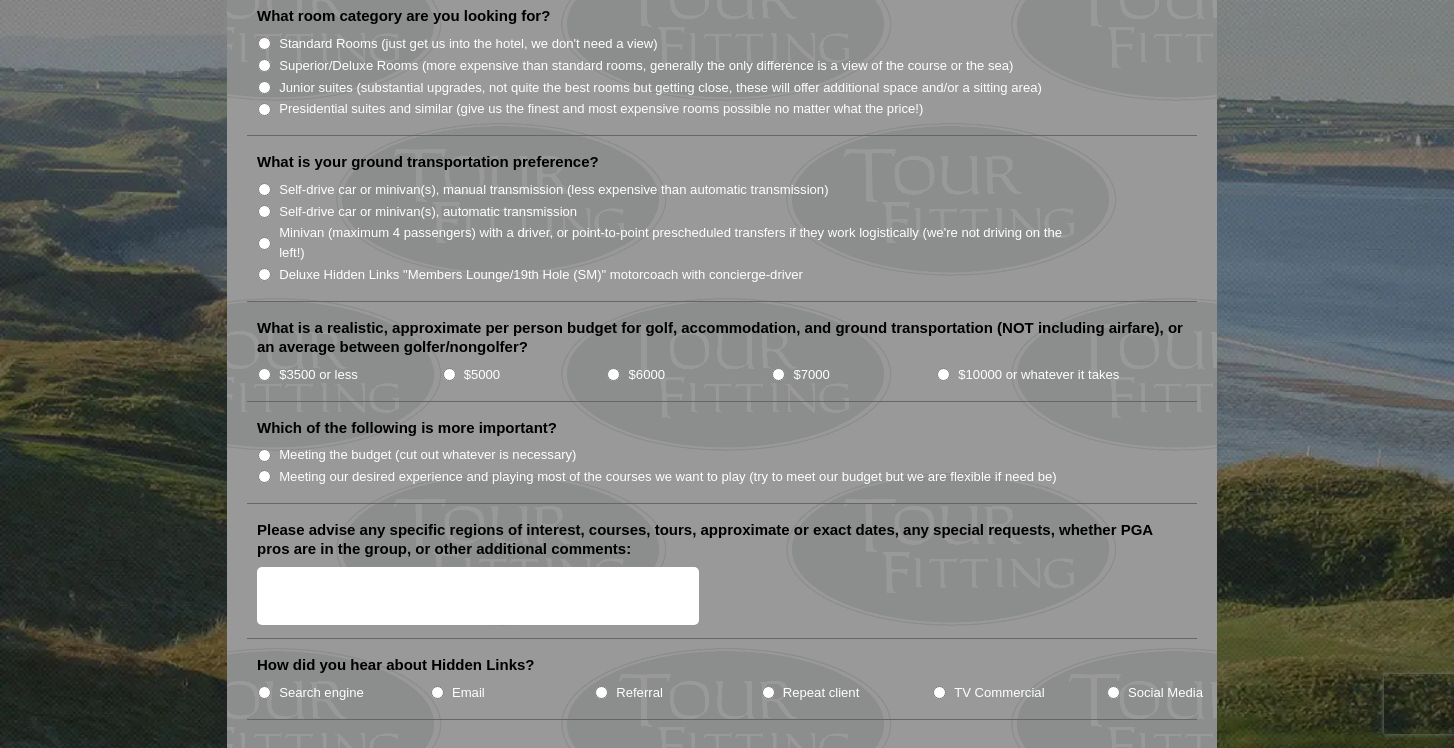 drag, startPoint x: 264, startPoint y: 45, endPoint x: 268, endPoint y: 66, distance: 21.377558 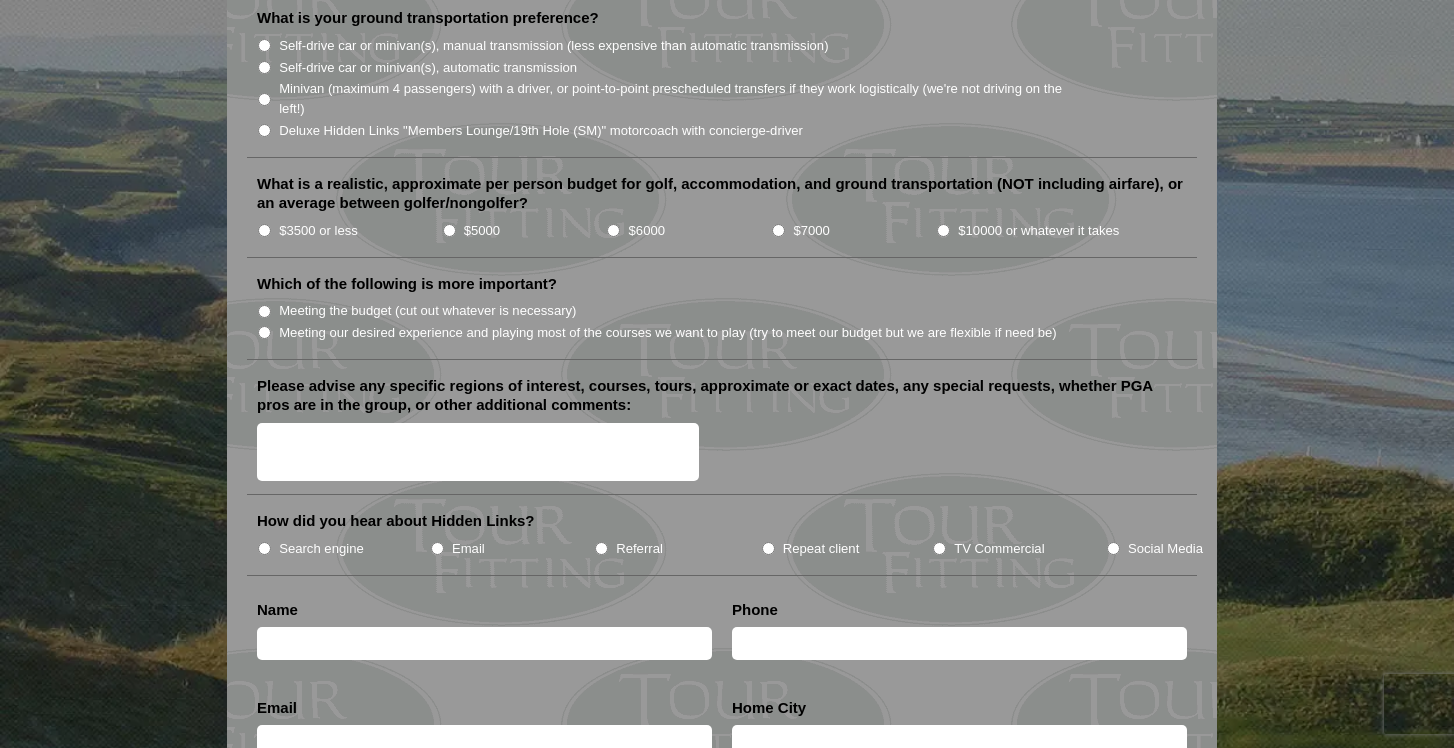 scroll, scrollTop: 2162, scrollLeft: 0, axis: vertical 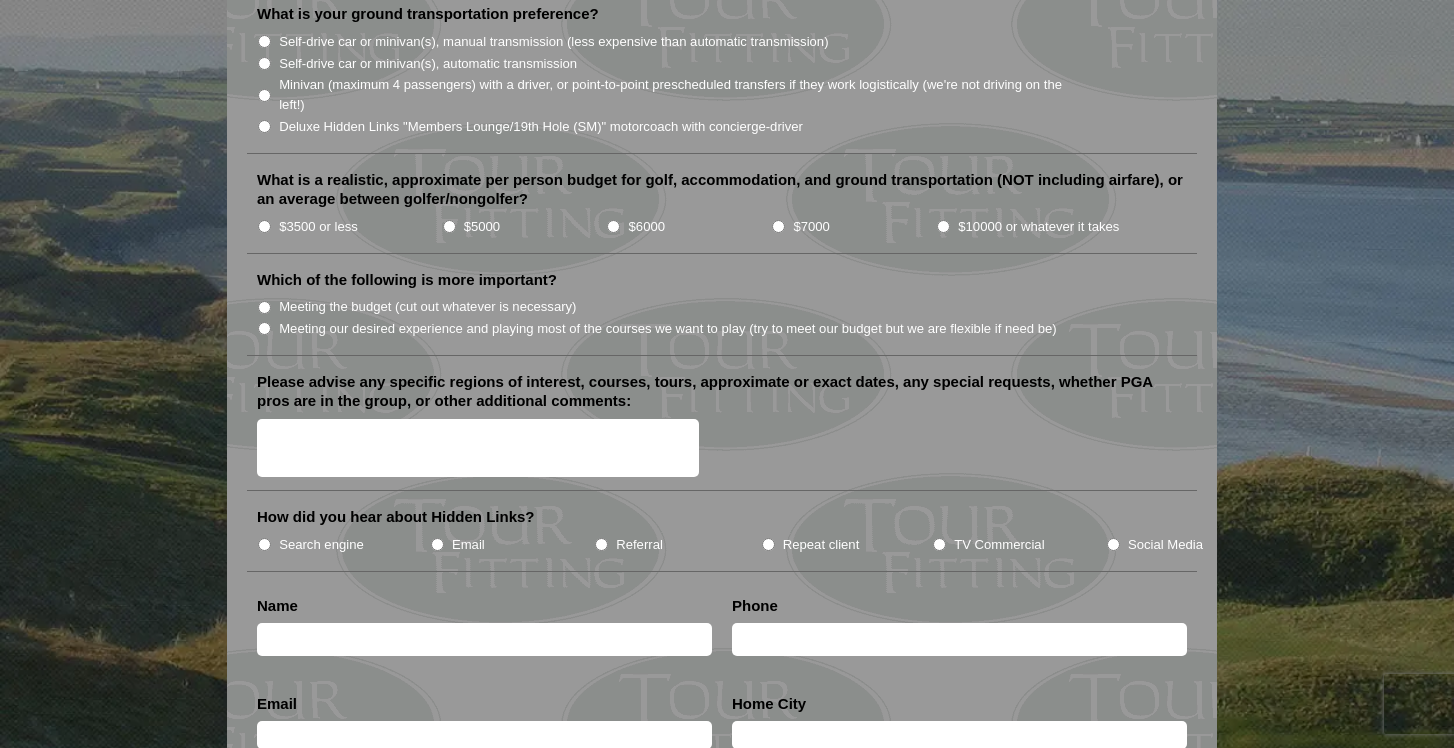 click on "Self-drive car or minivan(s), automatic transmission" at bounding box center [264, 63] 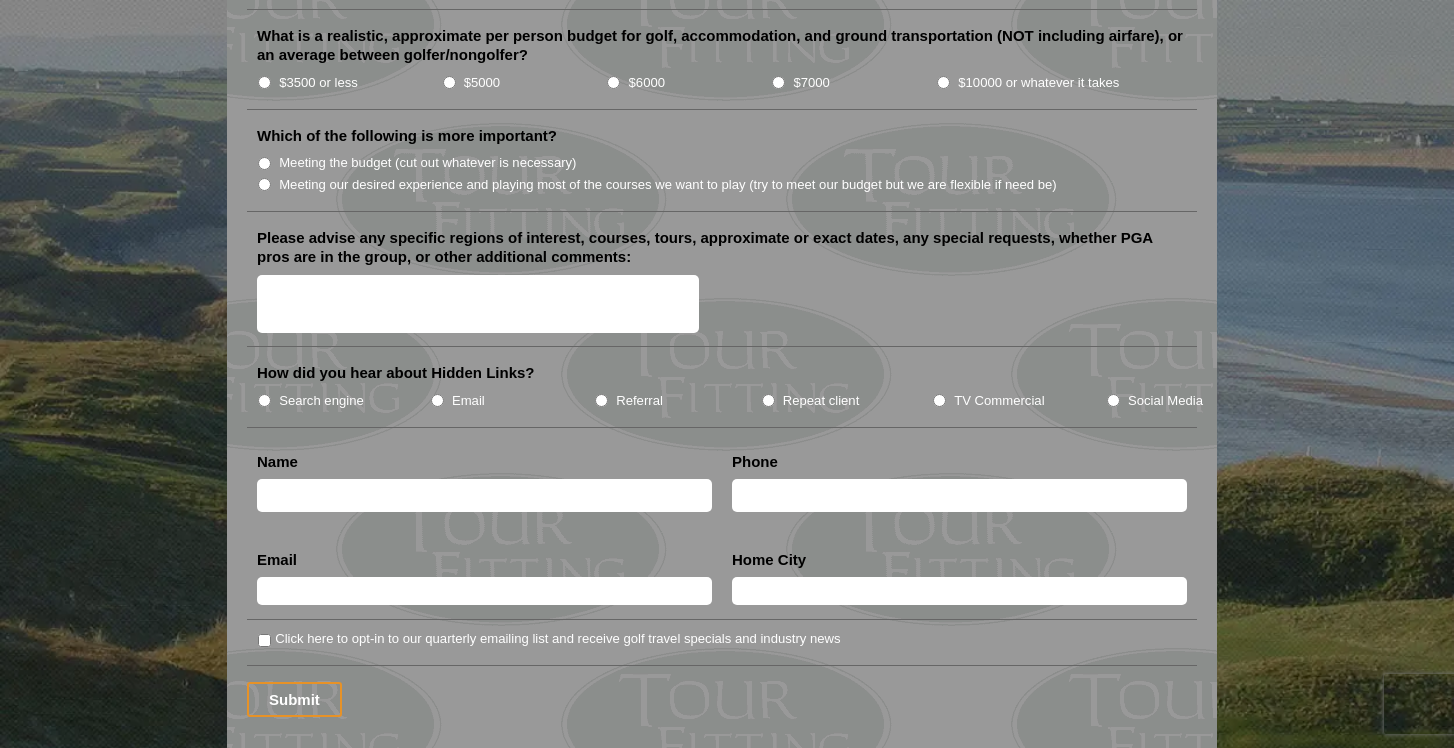 scroll, scrollTop: 2309, scrollLeft: 0, axis: vertical 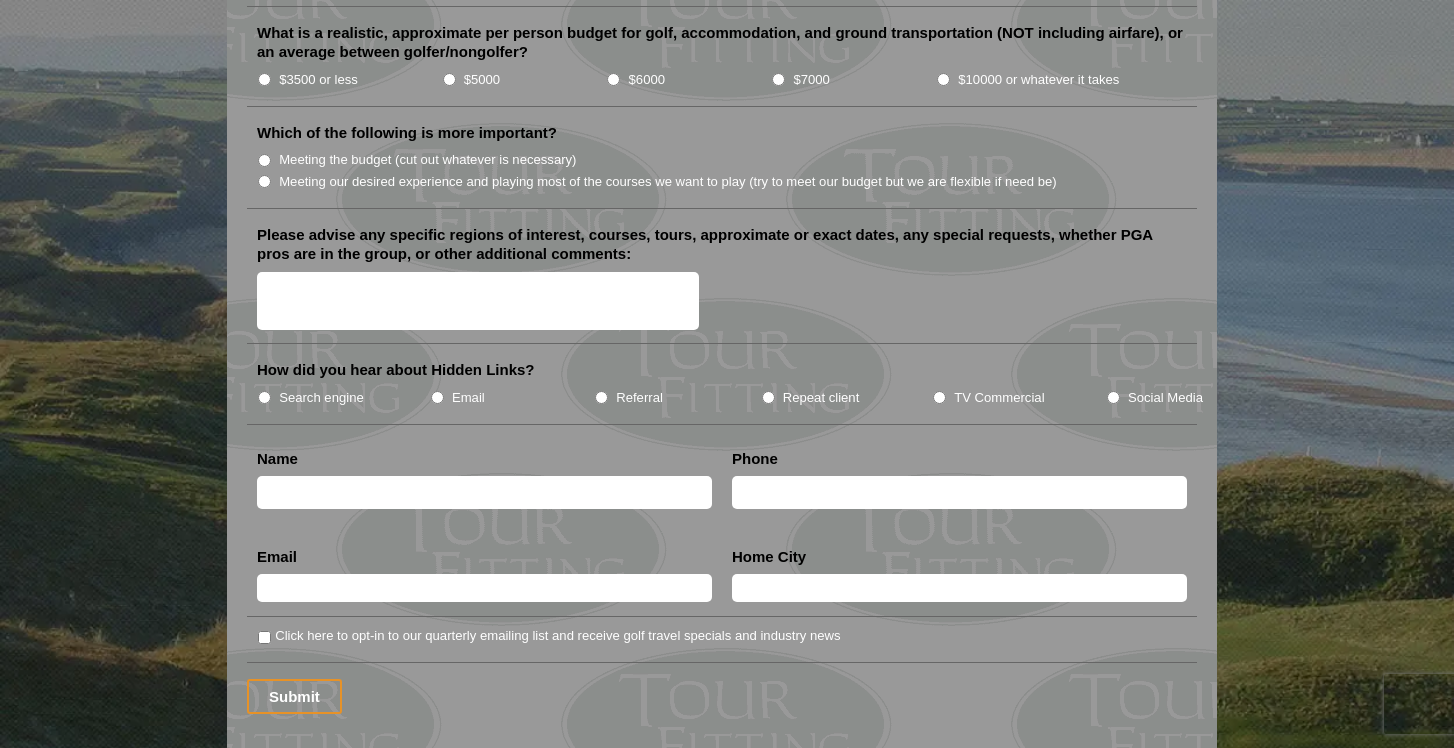 click on "$3500 or less" at bounding box center [264, 79] 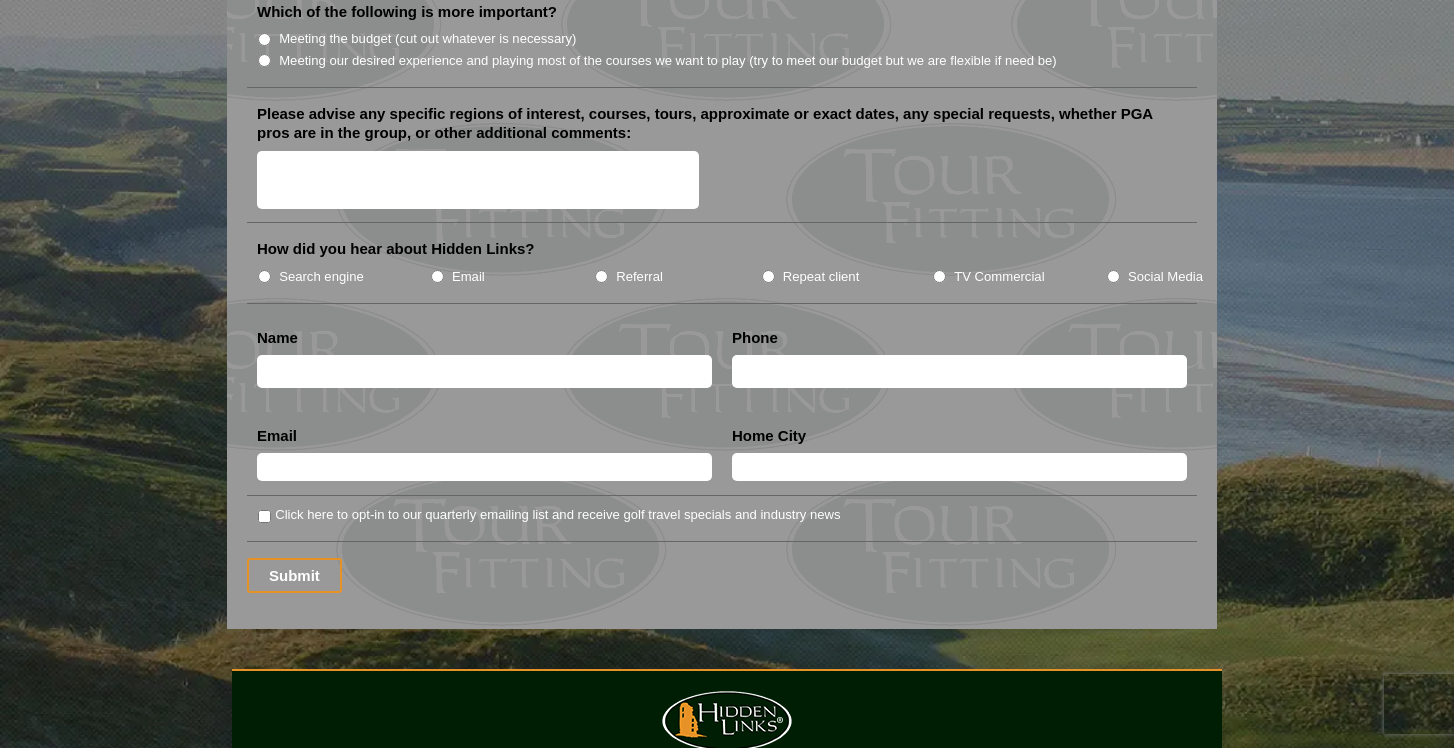 scroll, scrollTop: 2432, scrollLeft: 0, axis: vertical 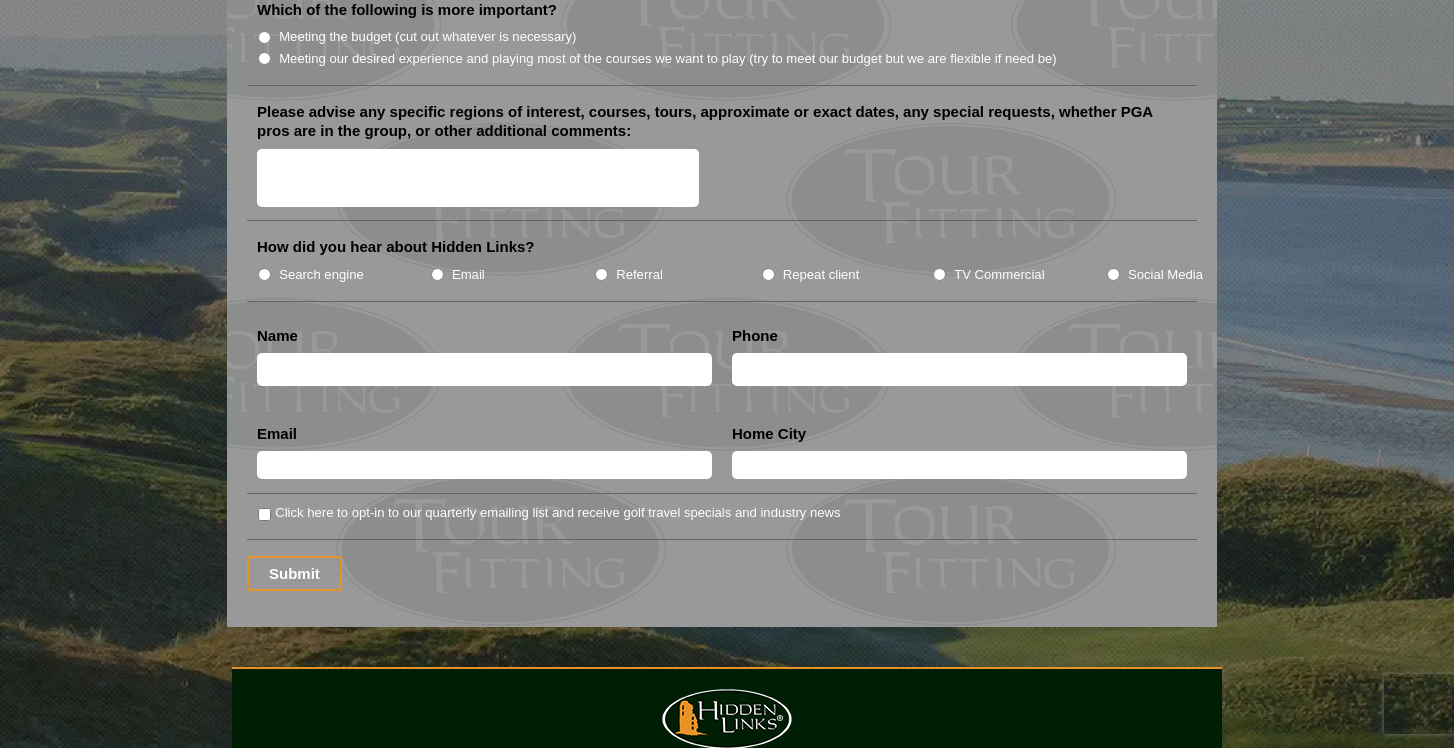 click on "Meeting our desired experience and playing most of the courses we want to play (try to meet our budget but we are flexible if need be)" at bounding box center (264, 58) 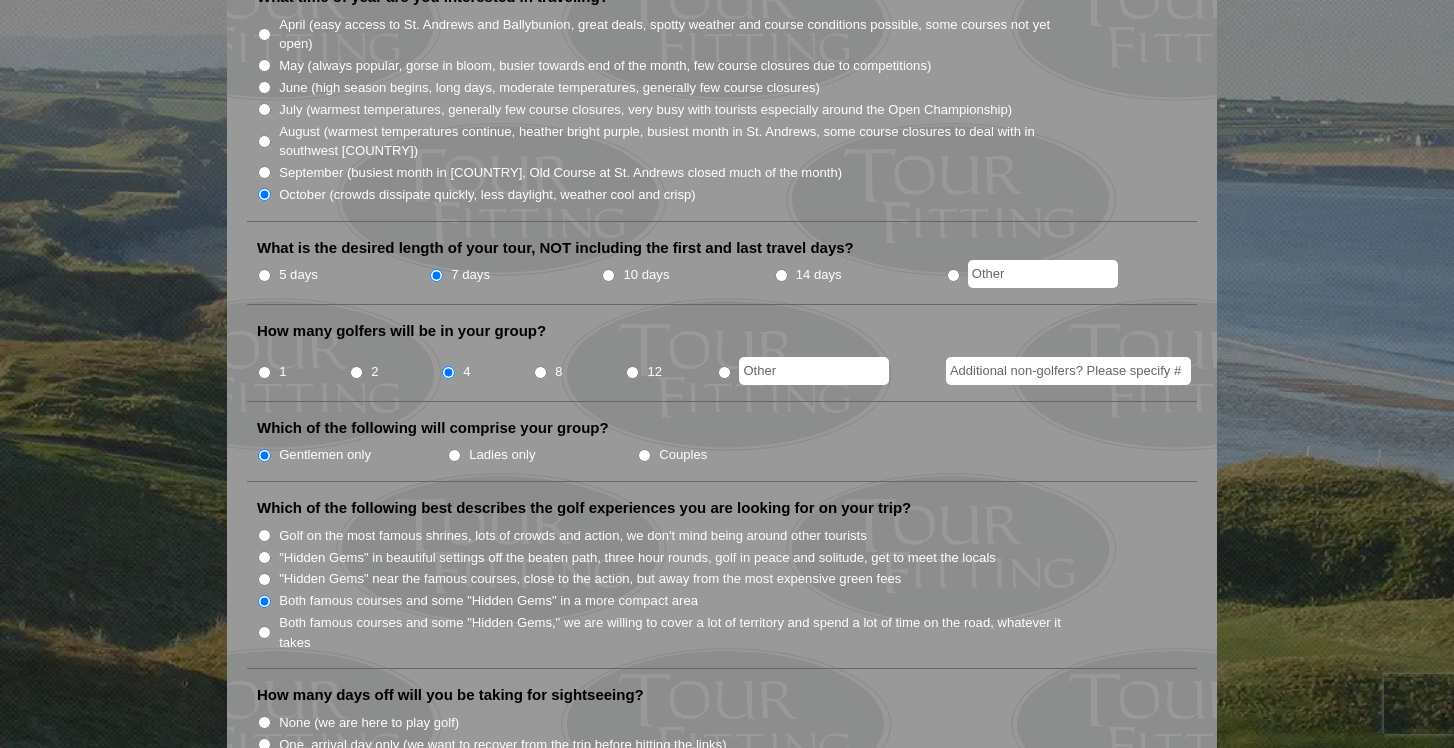 scroll, scrollTop: 0, scrollLeft: 0, axis: both 